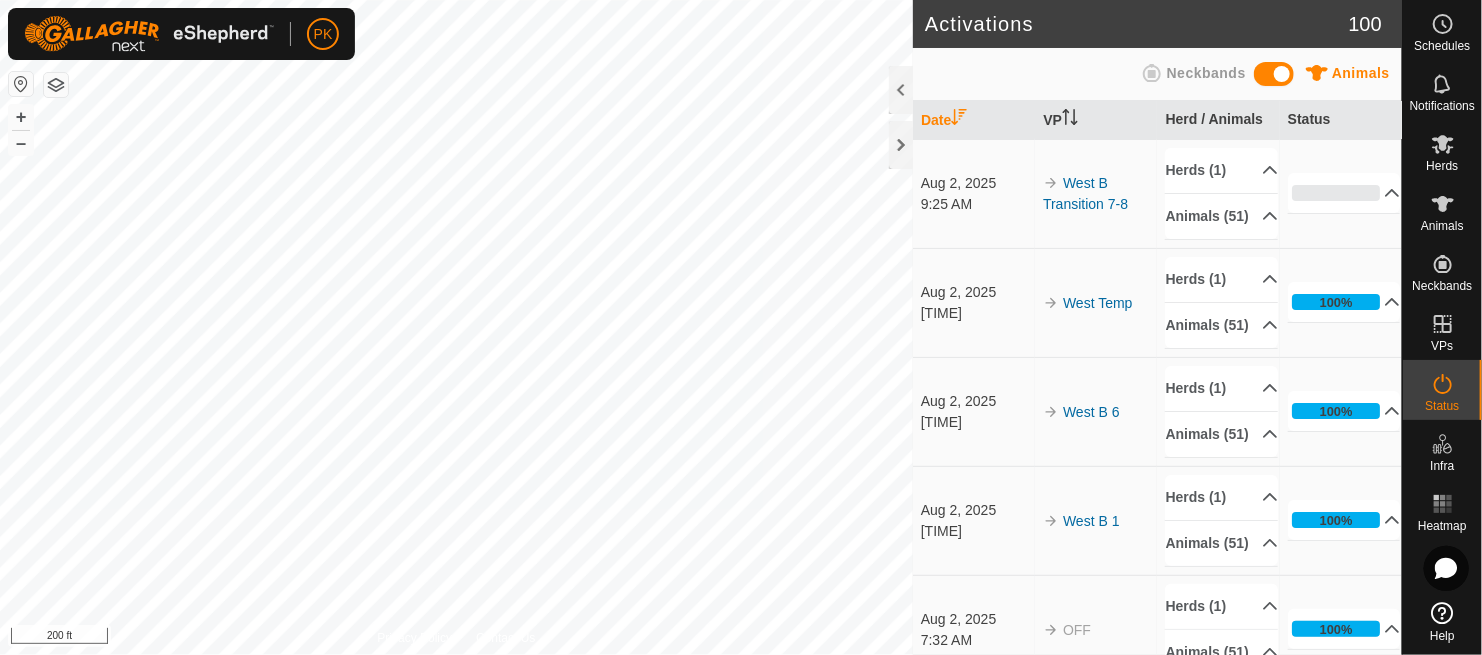 scroll, scrollTop: 0, scrollLeft: 0, axis: both 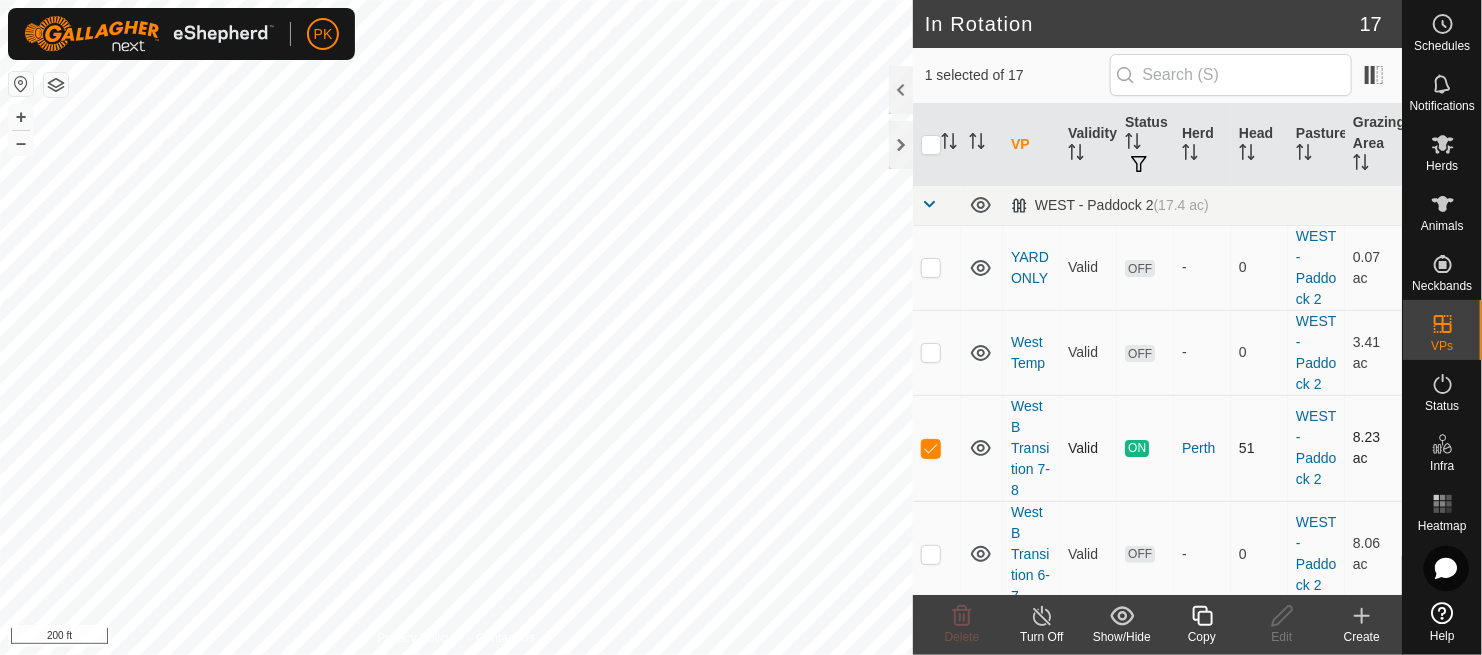 click at bounding box center [931, 448] 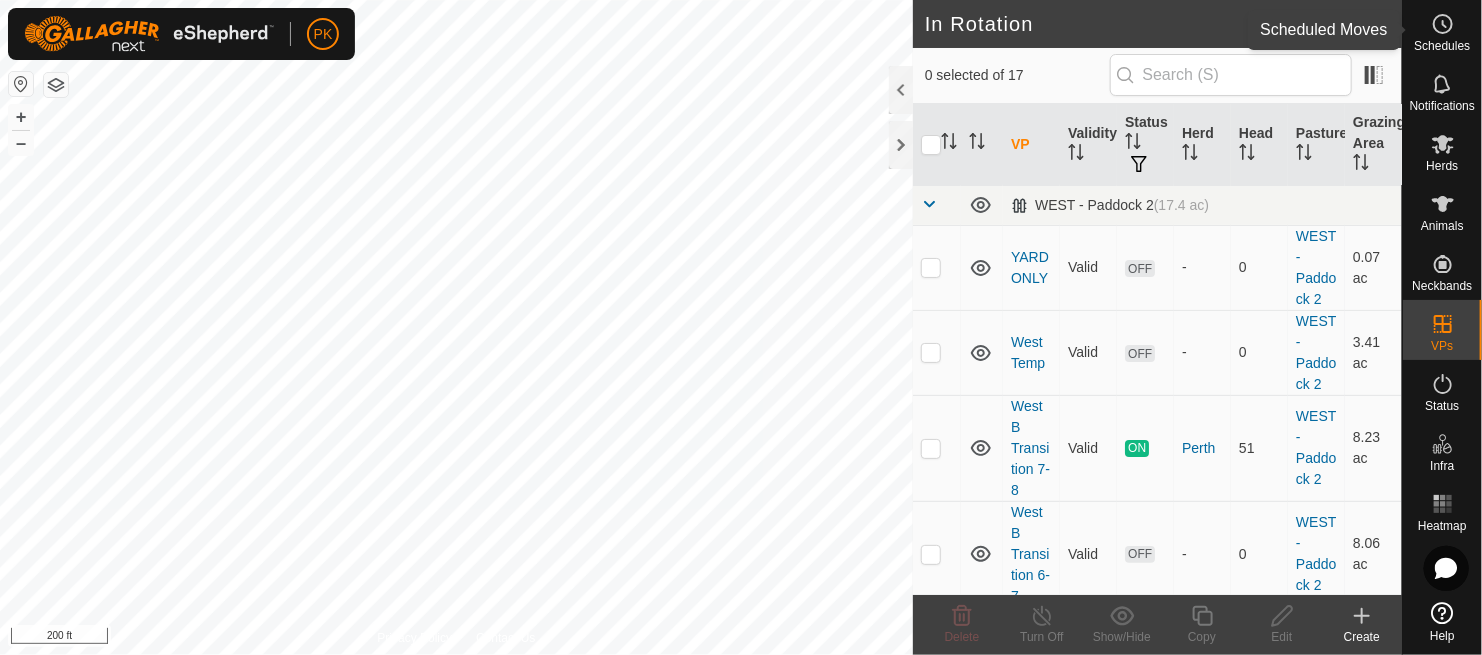 click 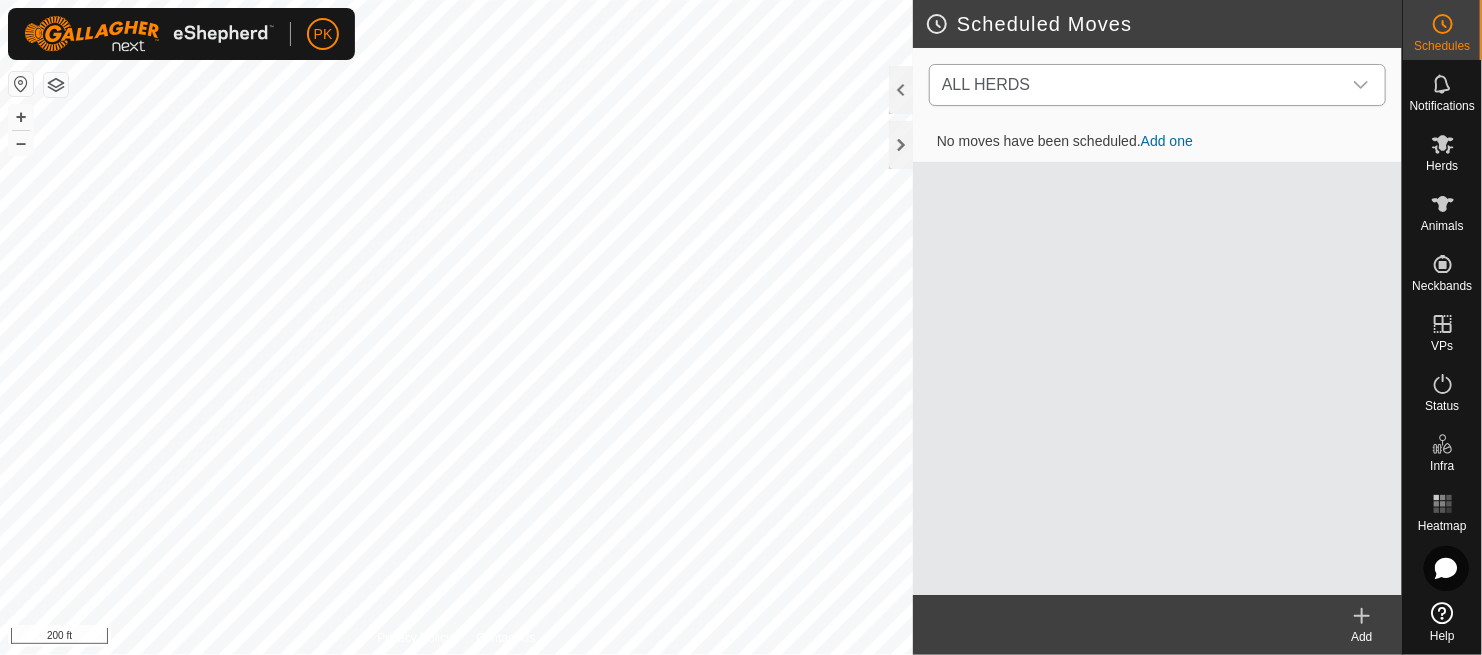 click at bounding box center [1361, 85] 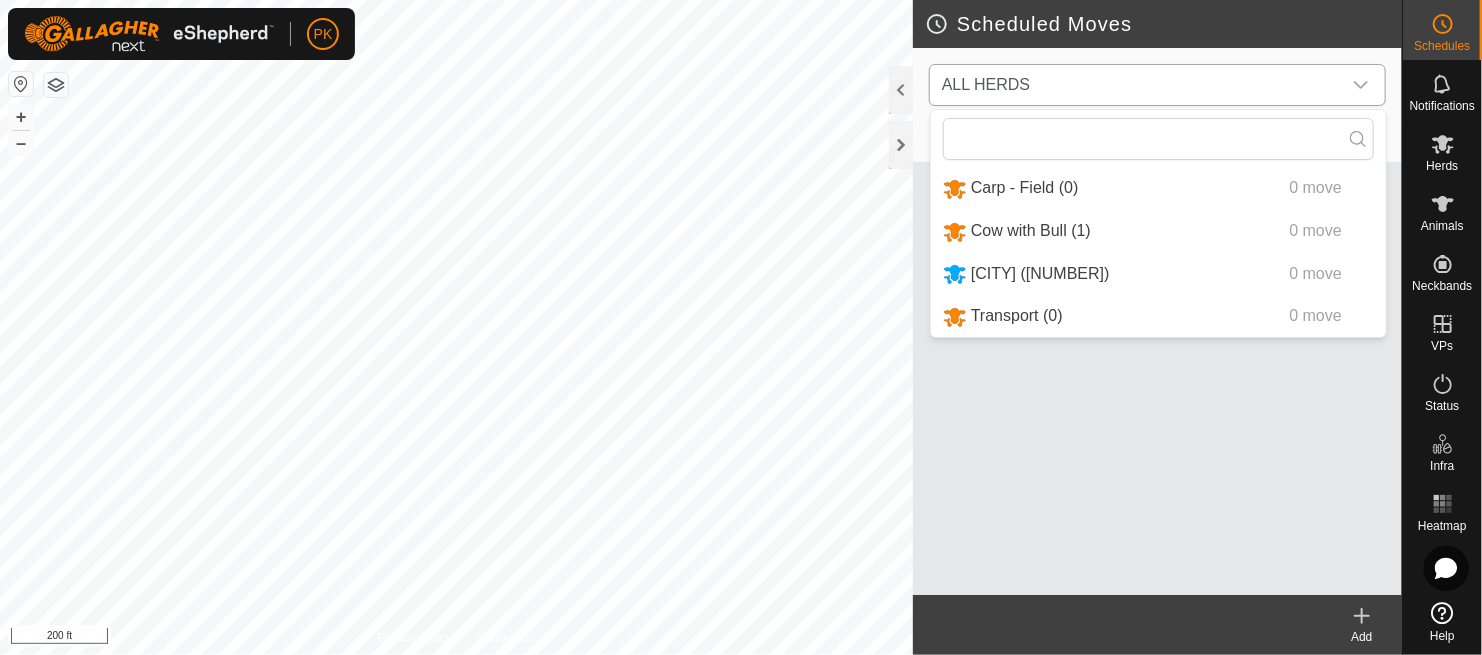 click on "Perth  (51) 0 move" at bounding box center (1158, 274) 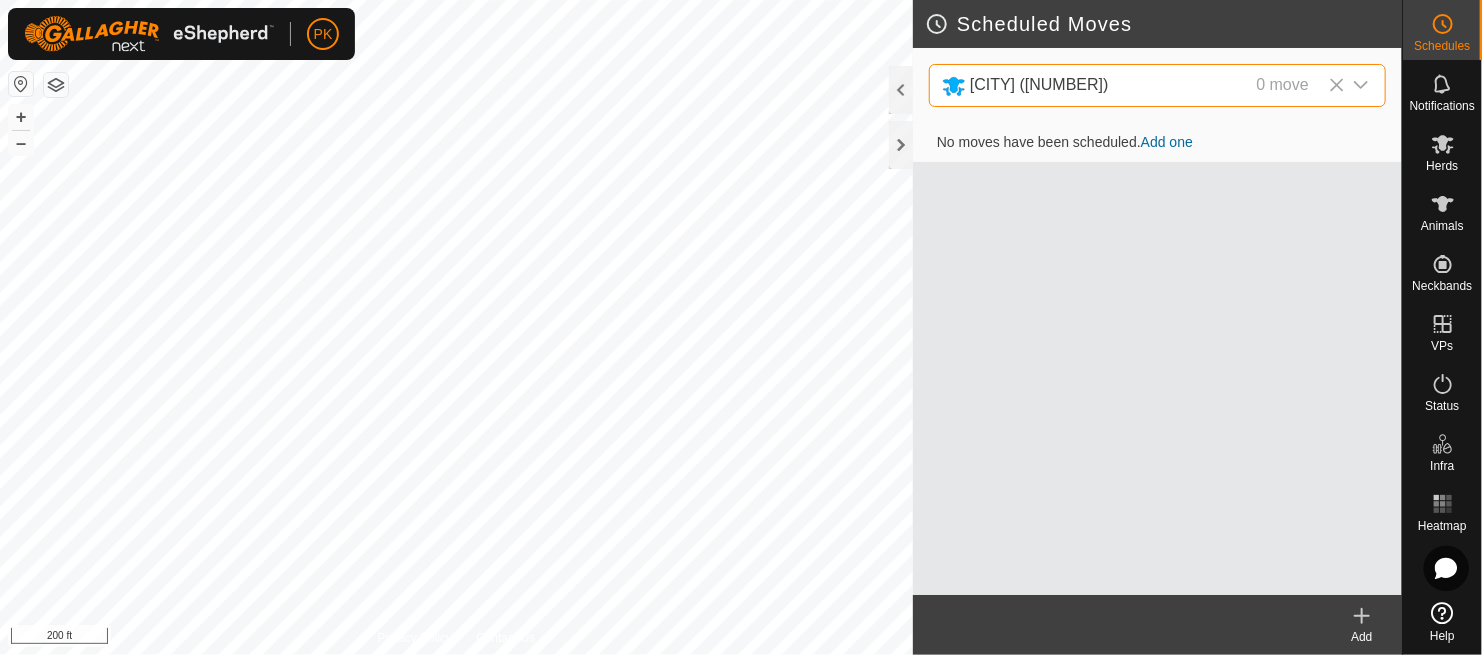click on "Add one" at bounding box center [1167, 142] 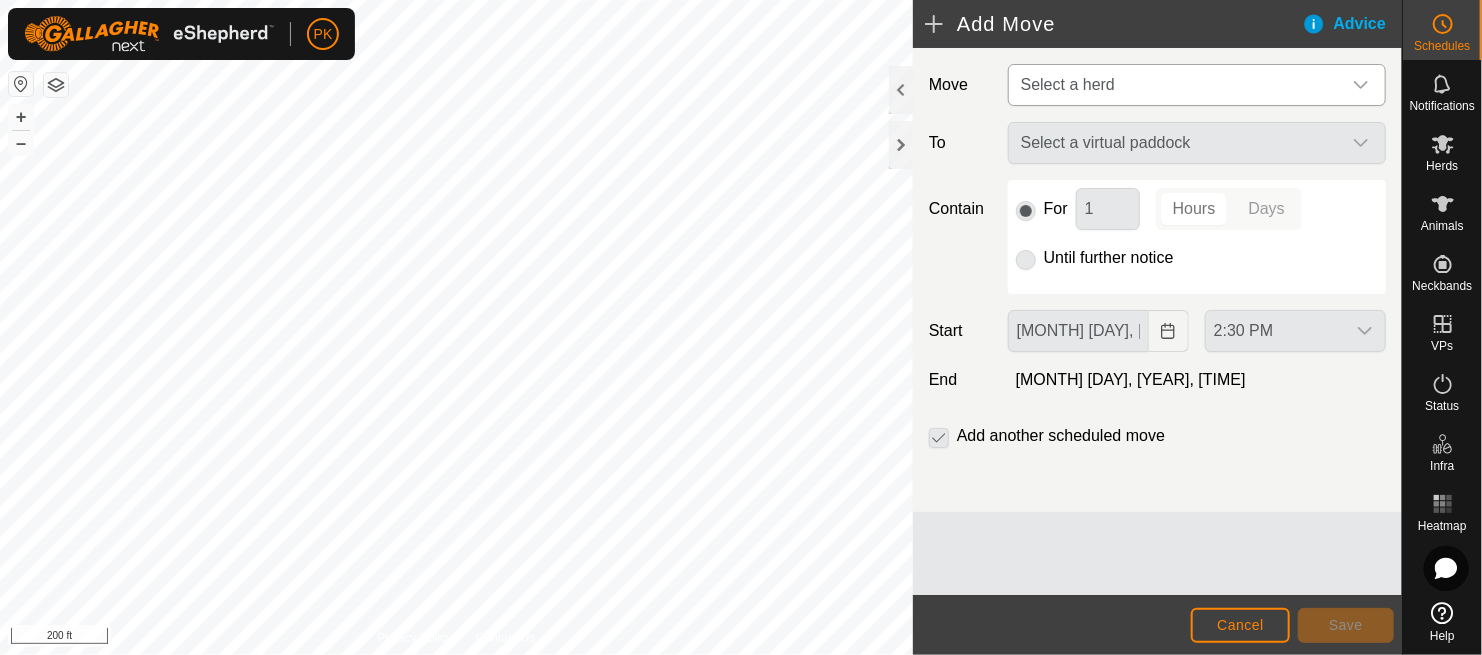 click on "Select a herd" at bounding box center [1177, 85] 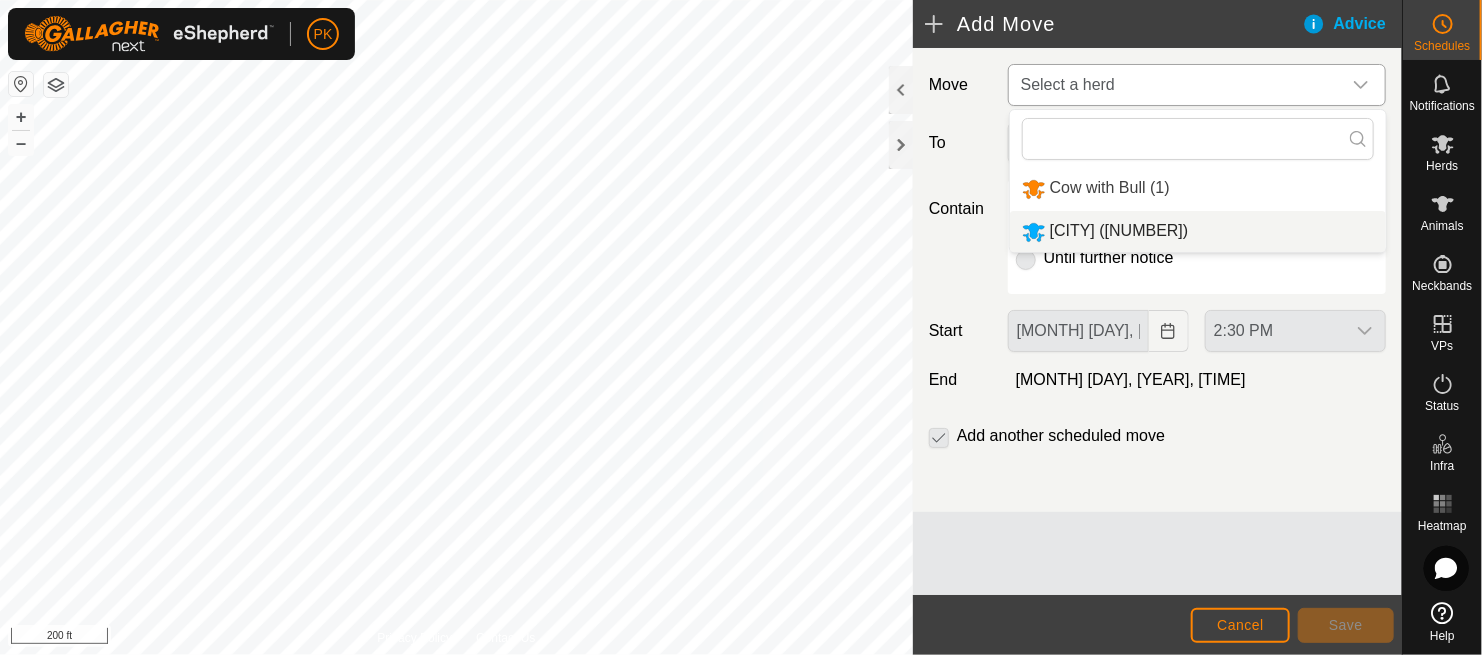 click on "Perth  (51)" at bounding box center [1198, 231] 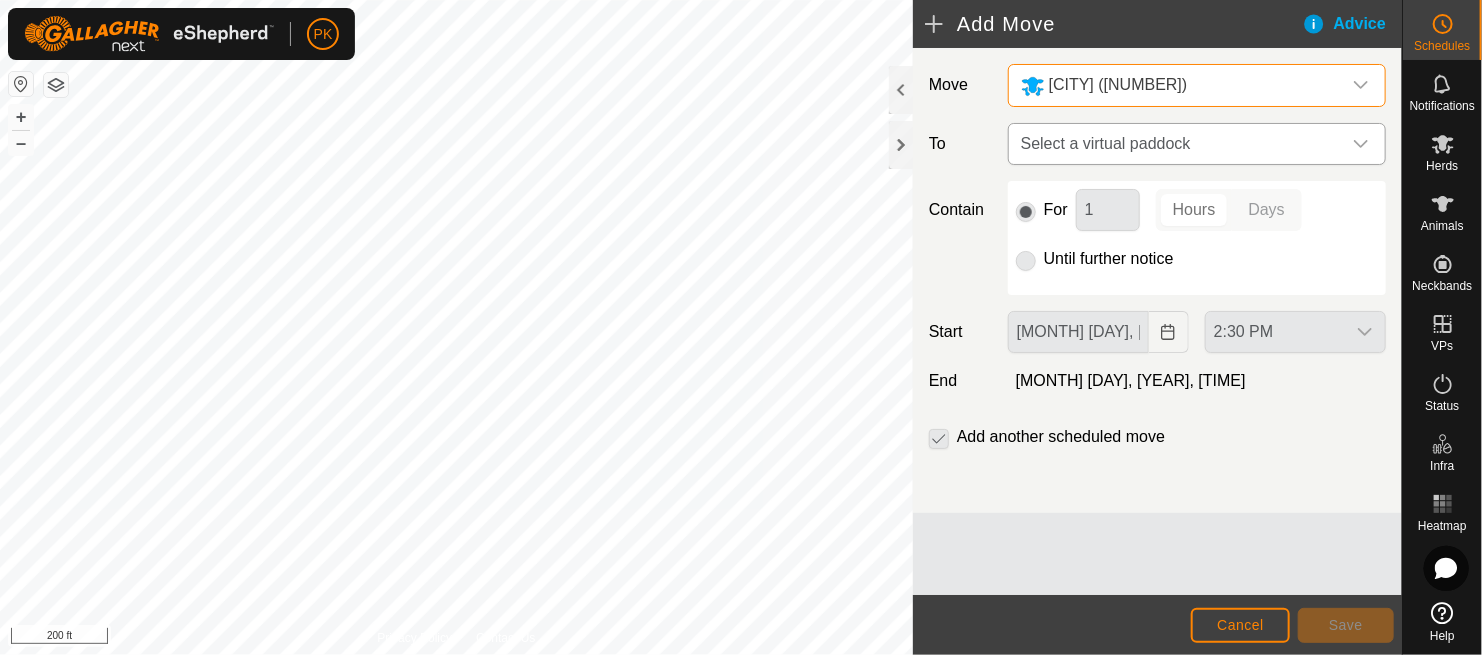 click on "Select a virtual paddock" at bounding box center [1177, 144] 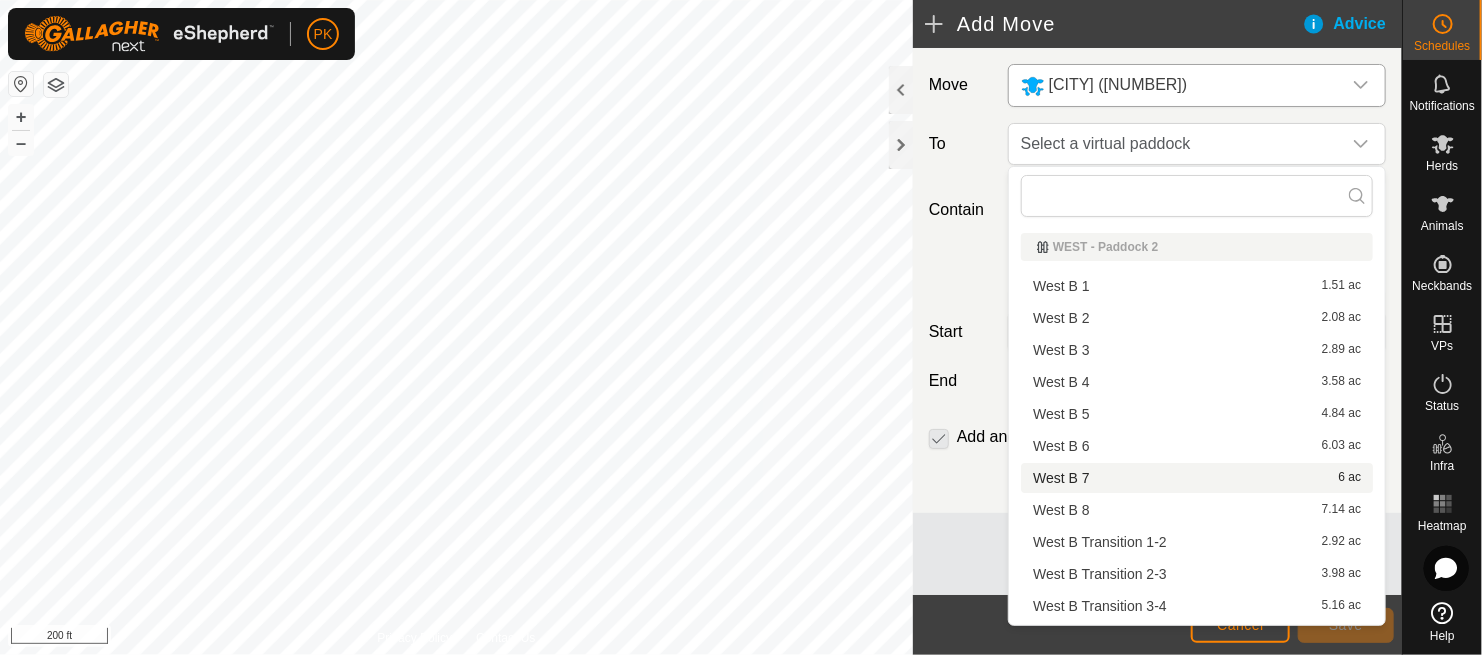 click on "West B 7  6 ac" at bounding box center [1197, 478] 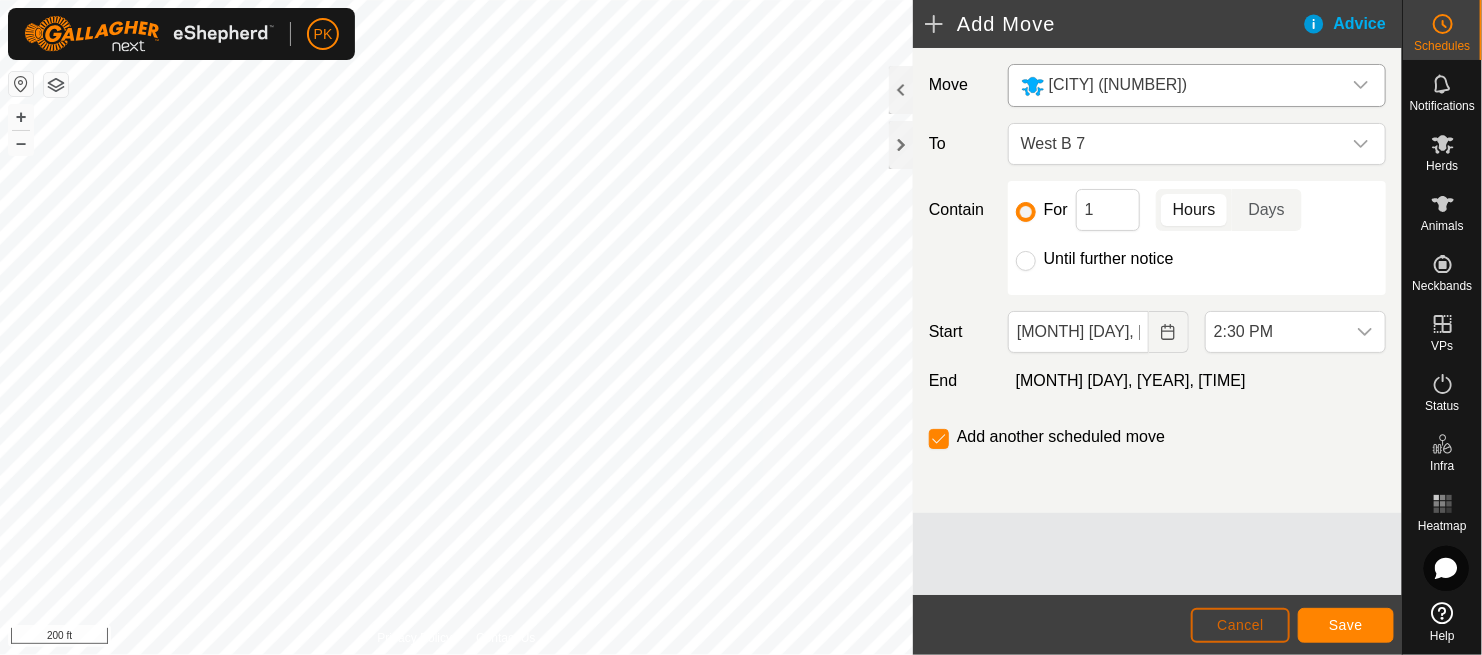 click on "Cancel" 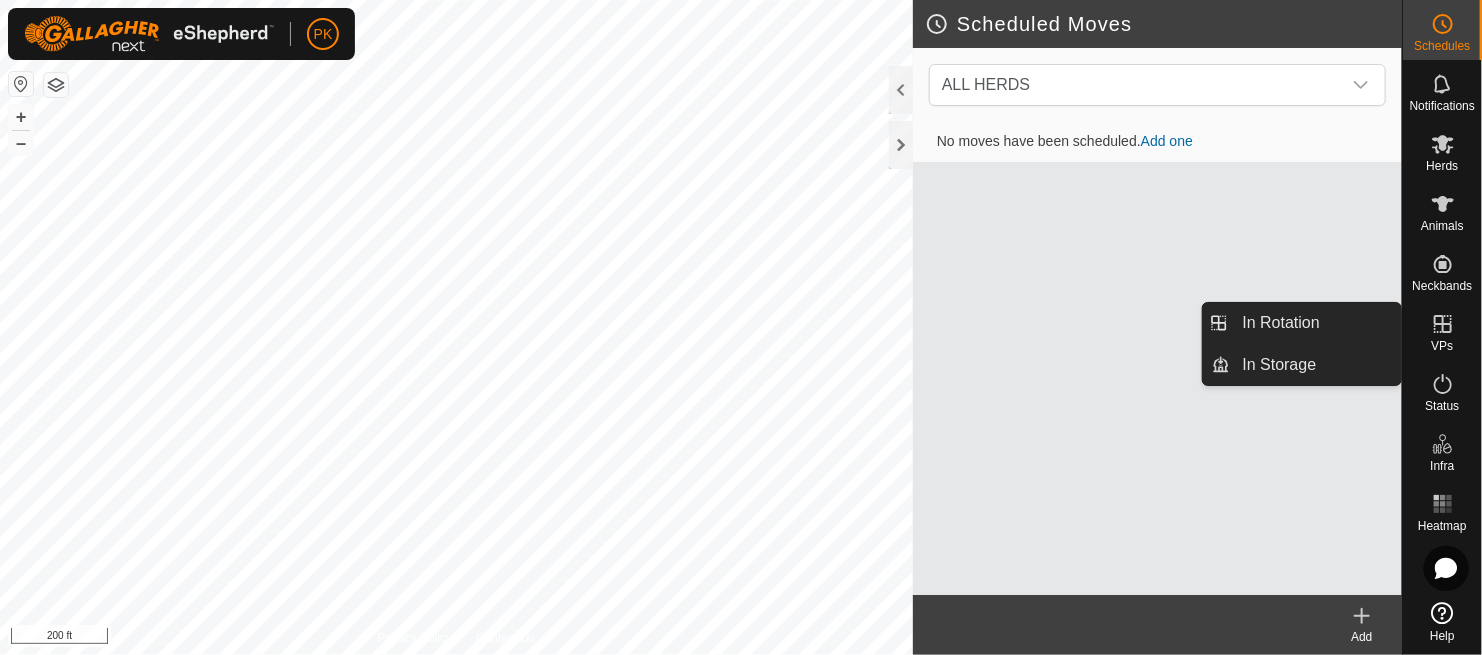 click on "VPs" at bounding box center [1442, 346] 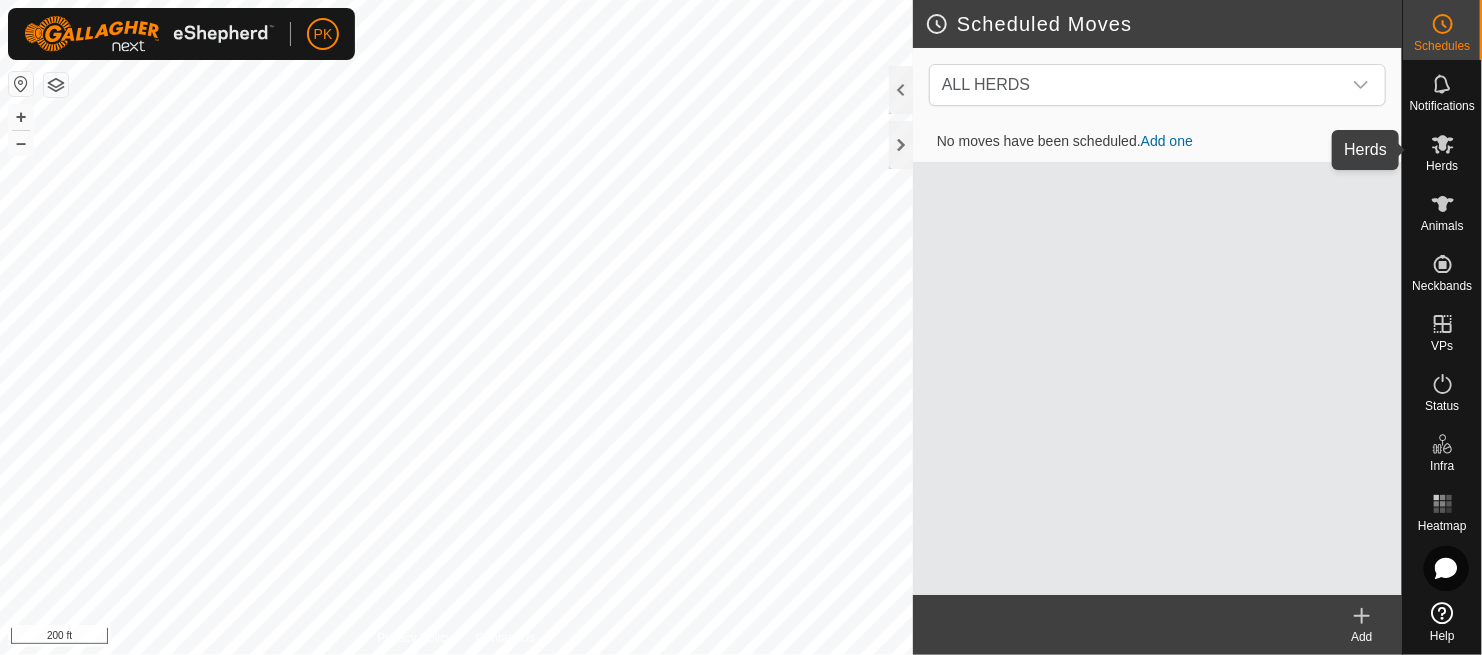 click 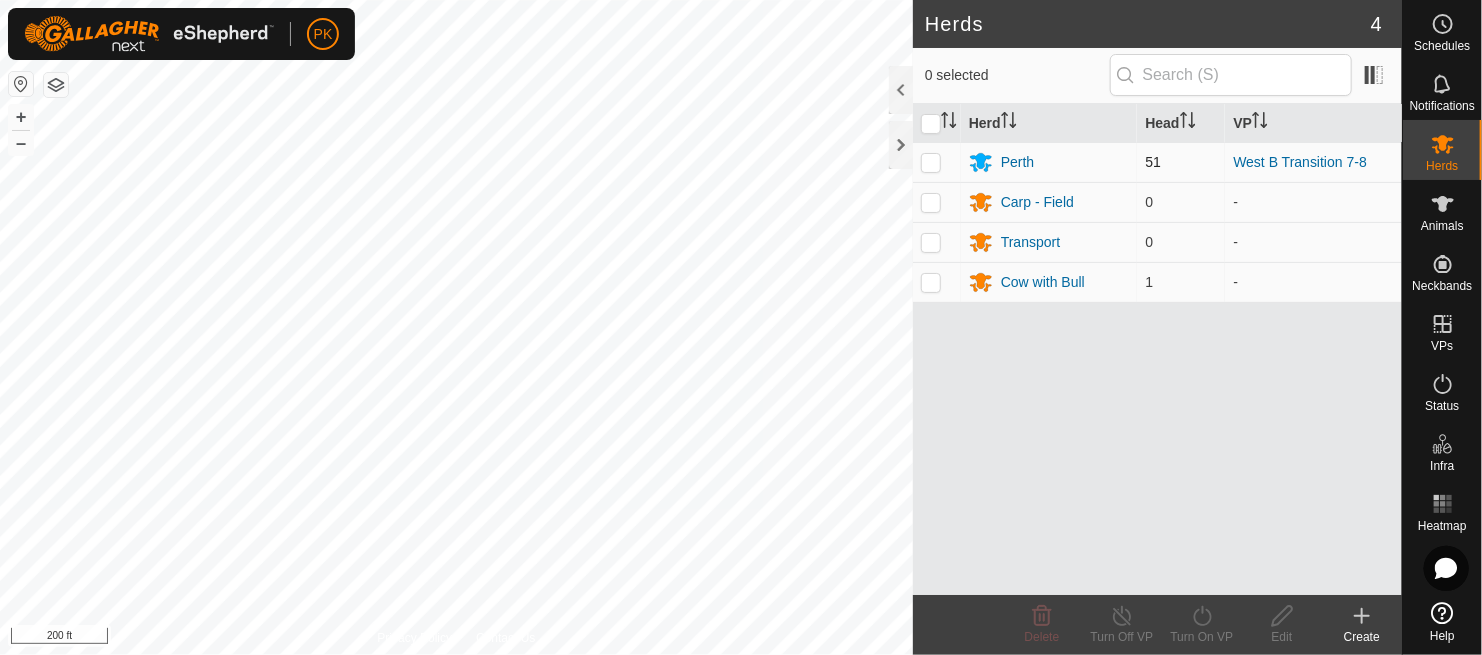 click at bounding box center (937, 162) 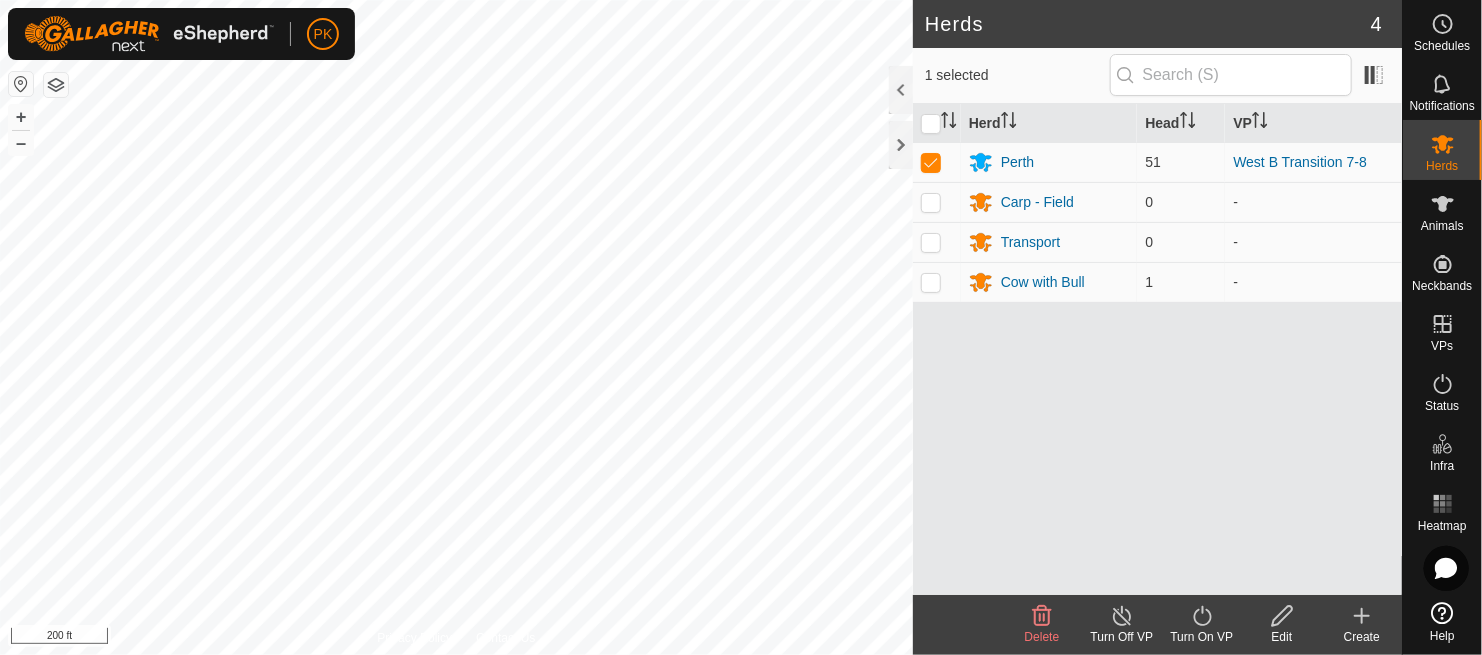 click 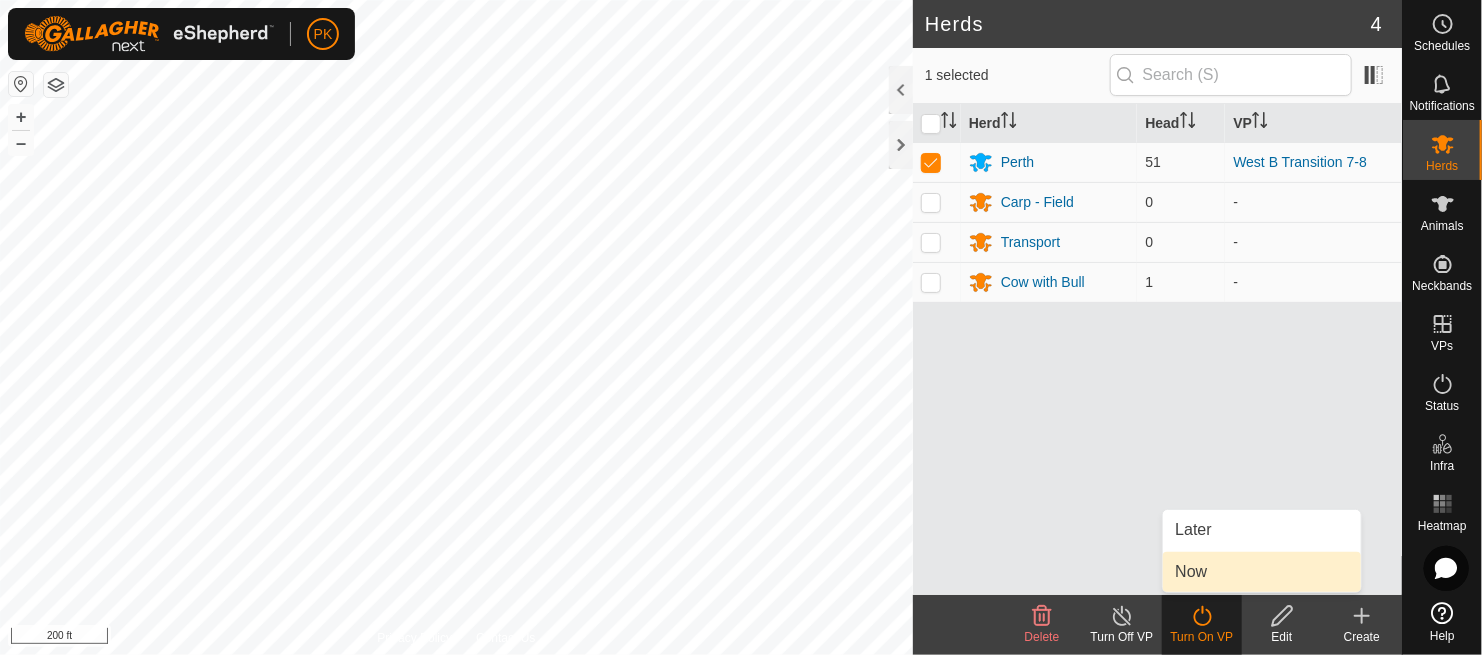 click on "Now" at bounding box center (1262, 572) 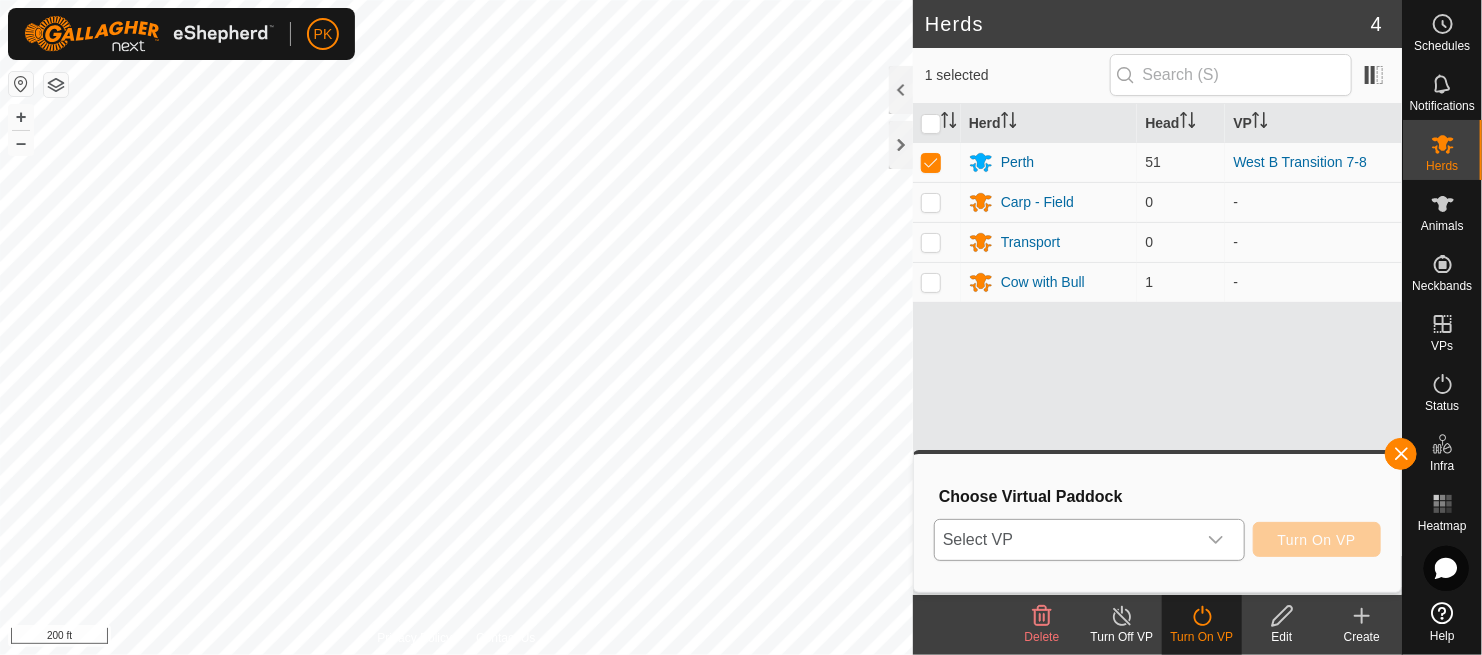 click at bounding box center (1216, 540) 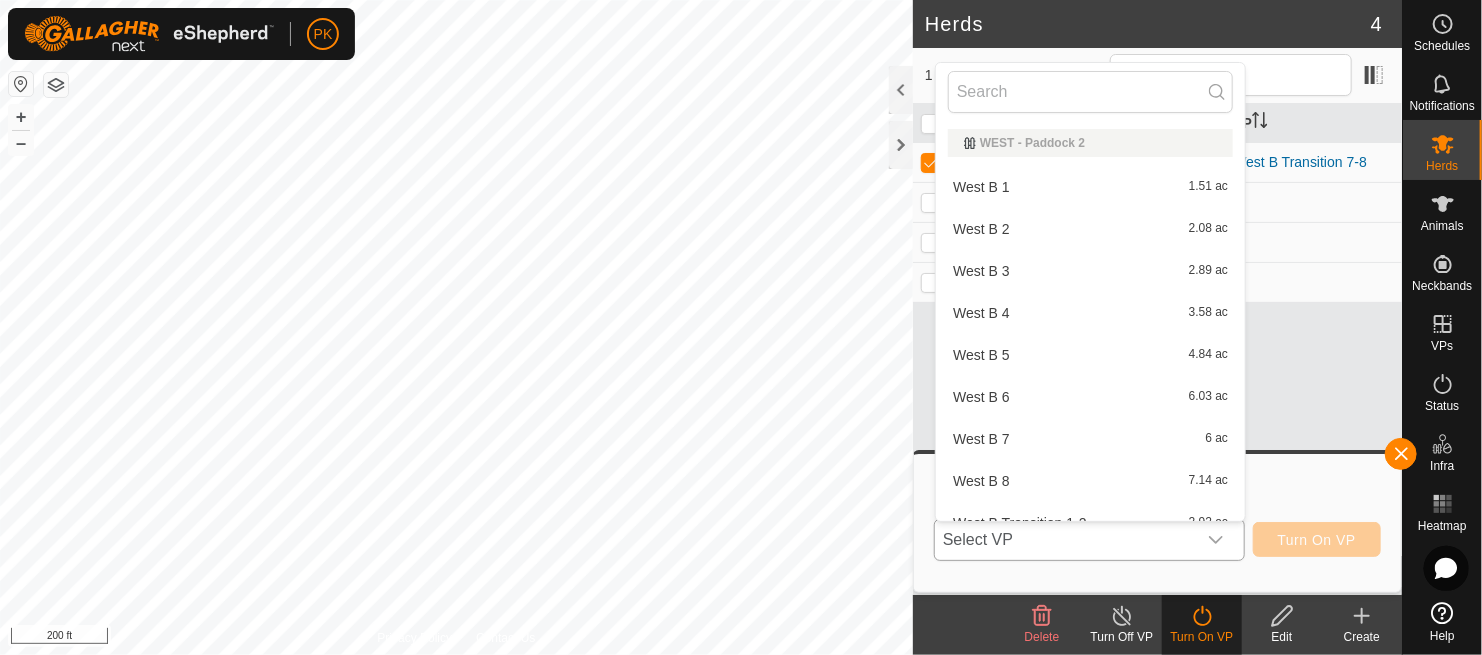 click on "West B 7  6 ac" at bounding box center (1090, 439) 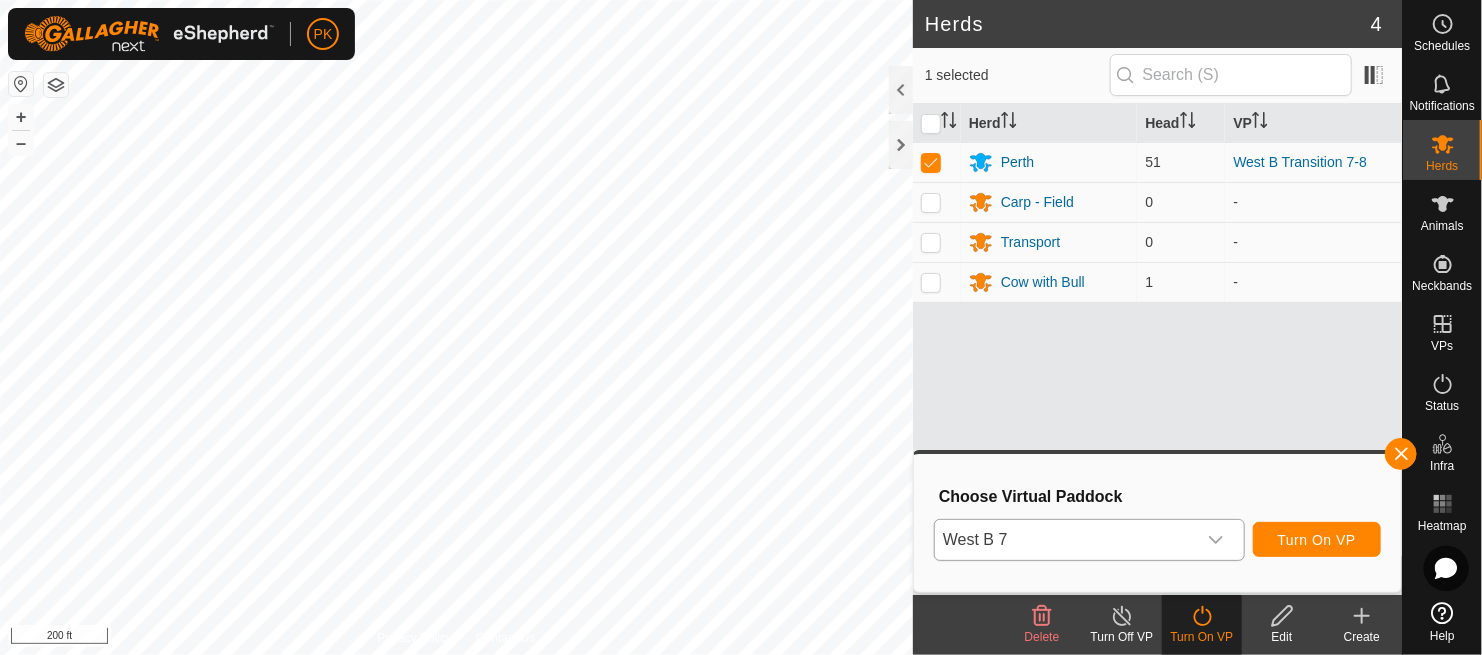 click on "Herd   Head   VP  Perth  51 West B Transition 7-8 Carp - Field 0  -  Transport 0  -  Cow with Bull 1  -" at bounding box center (1157, 349) 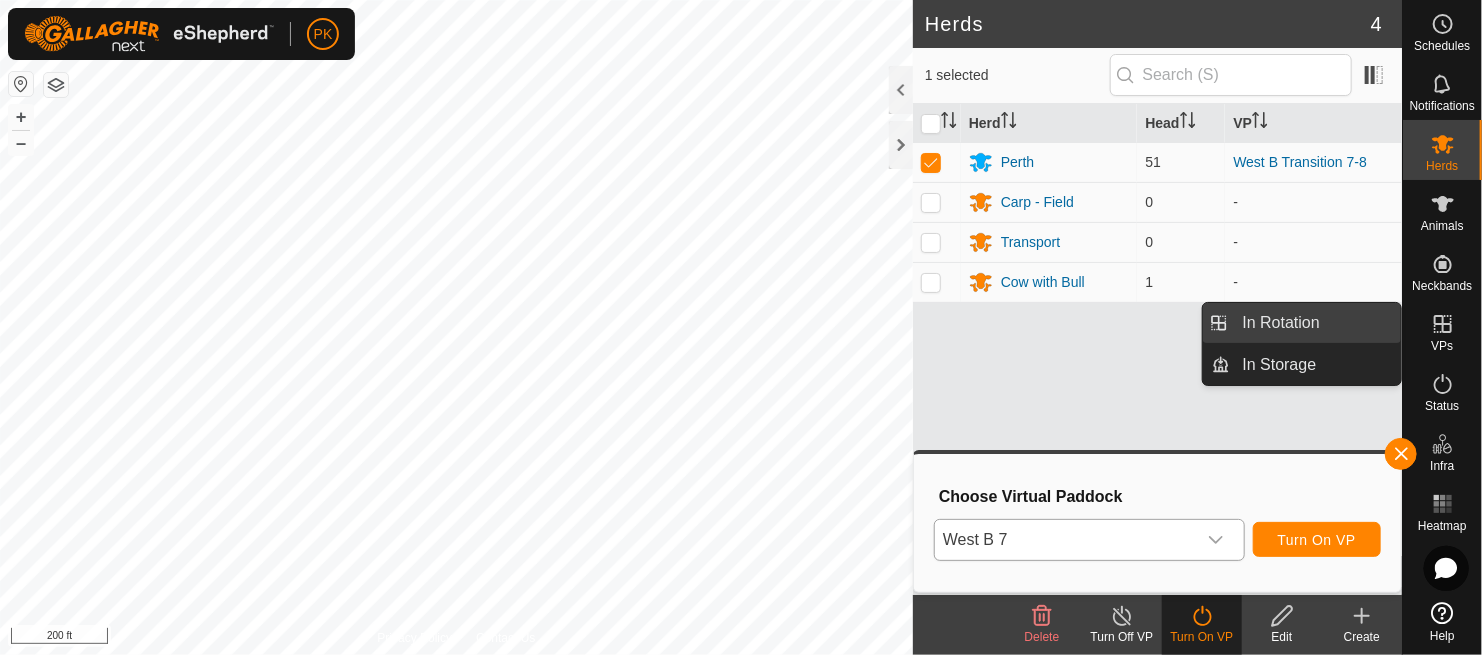 click on "In Rotation" at bounding box center [1316, 323] 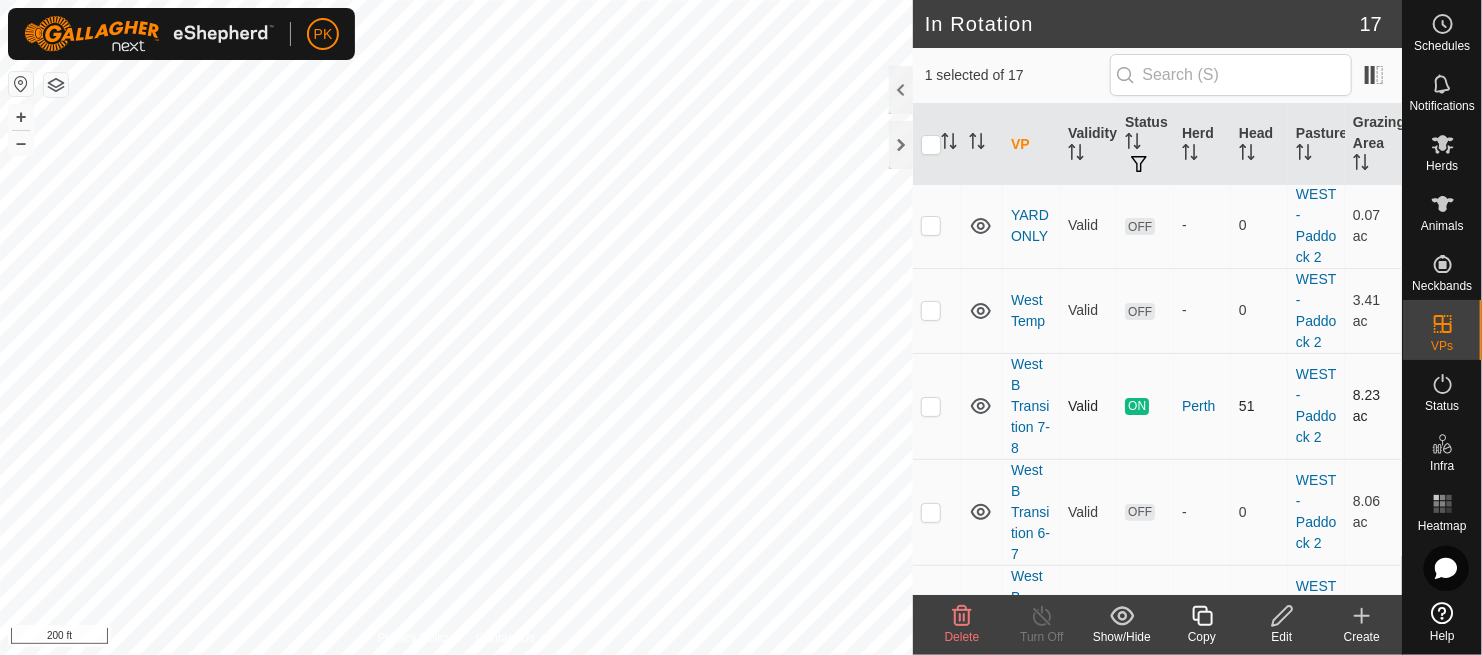 scroll, scrollTop: 35, scrollLeft: 0, axis: vertical 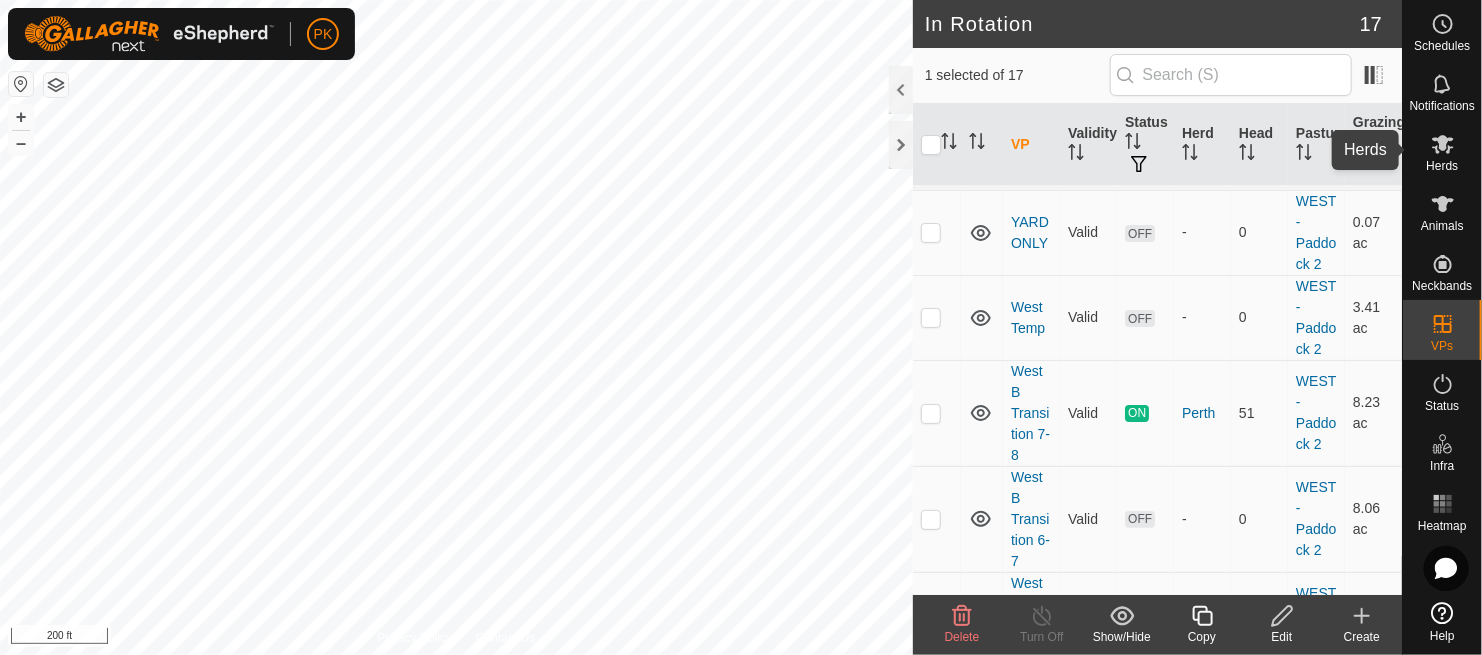 click 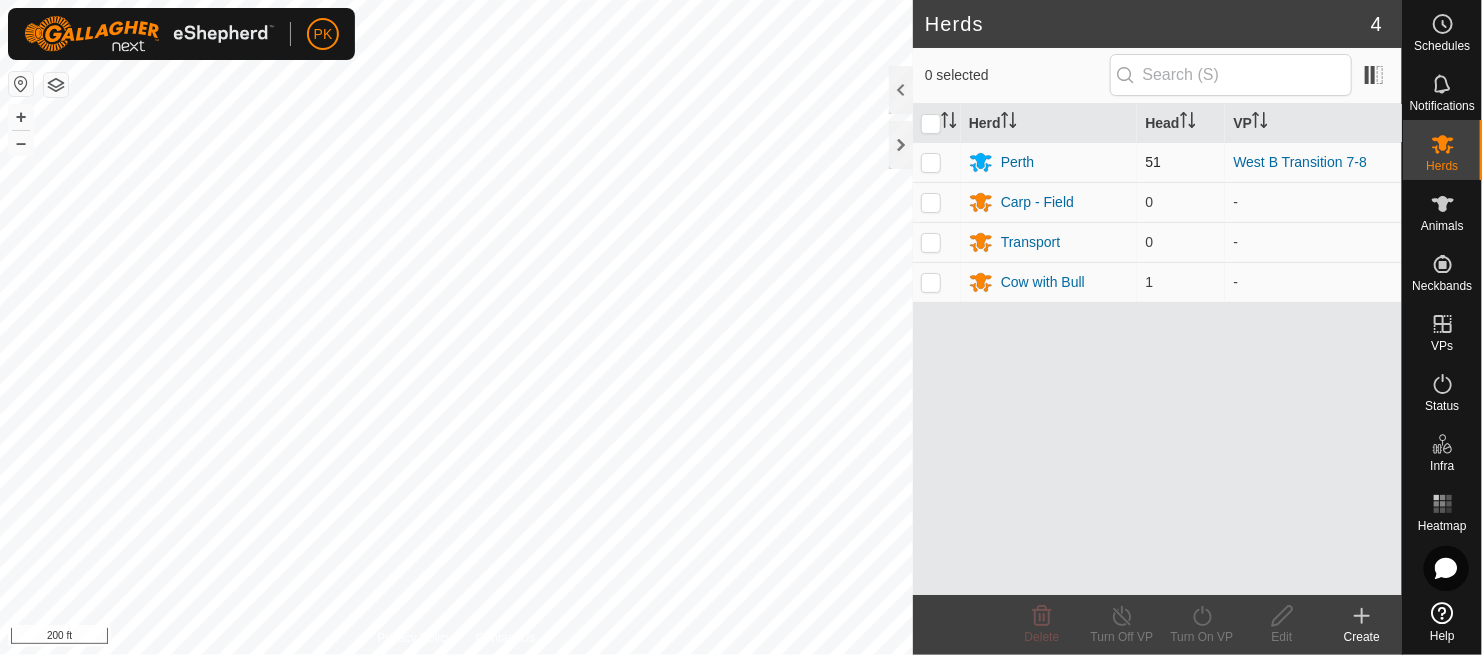click at bounding box center (931, 162) 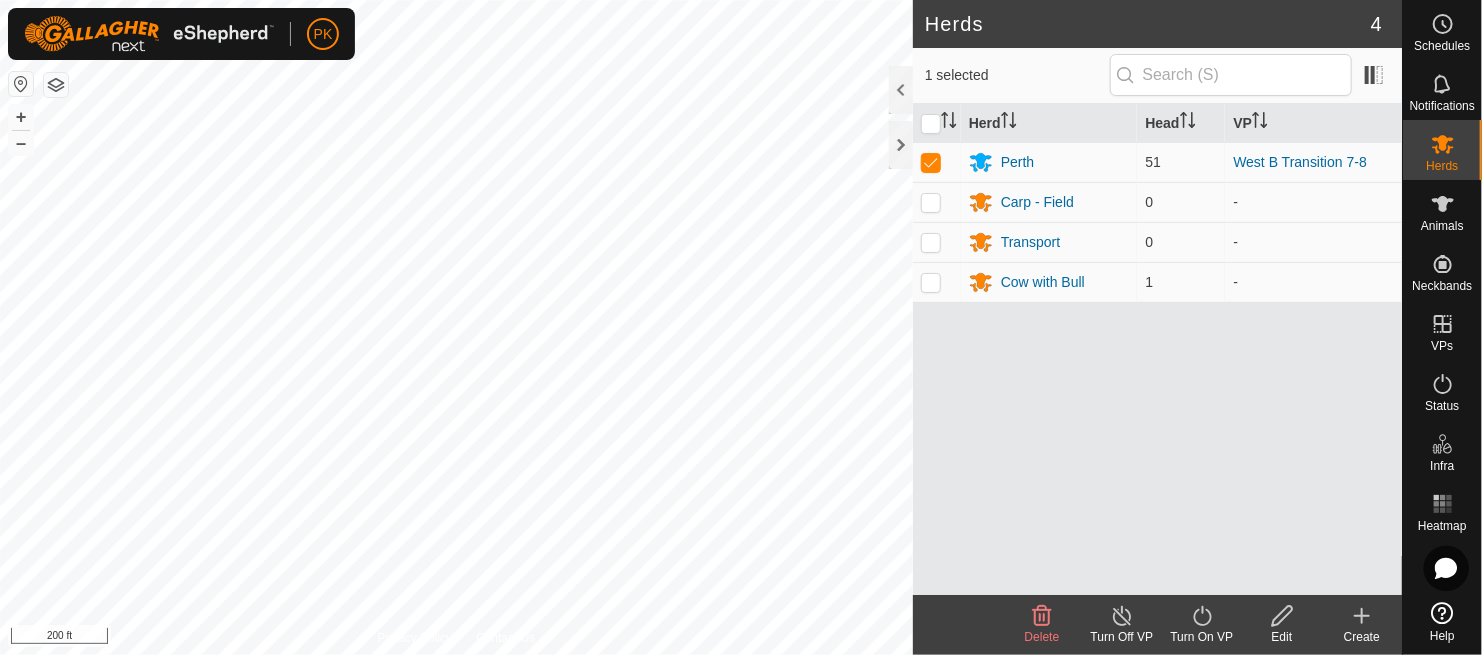 click 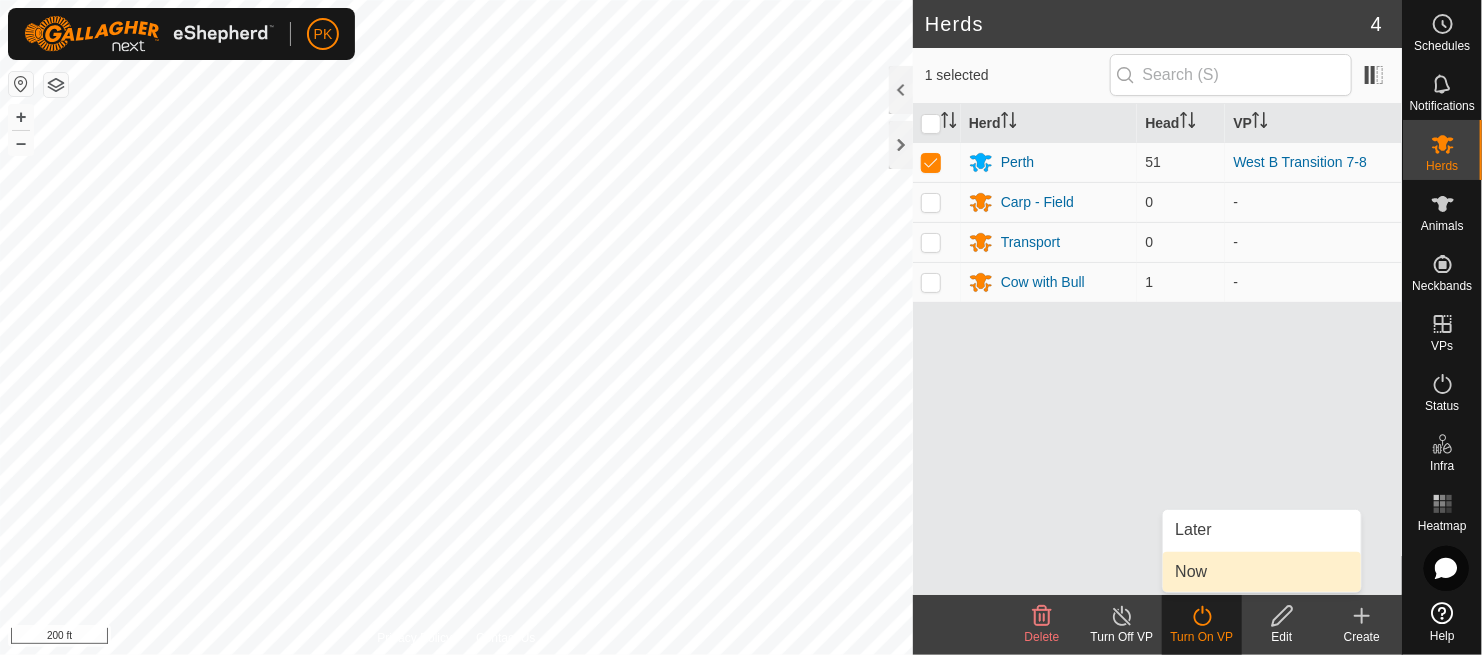 click on "Now" at bounding box center [1262, 572] 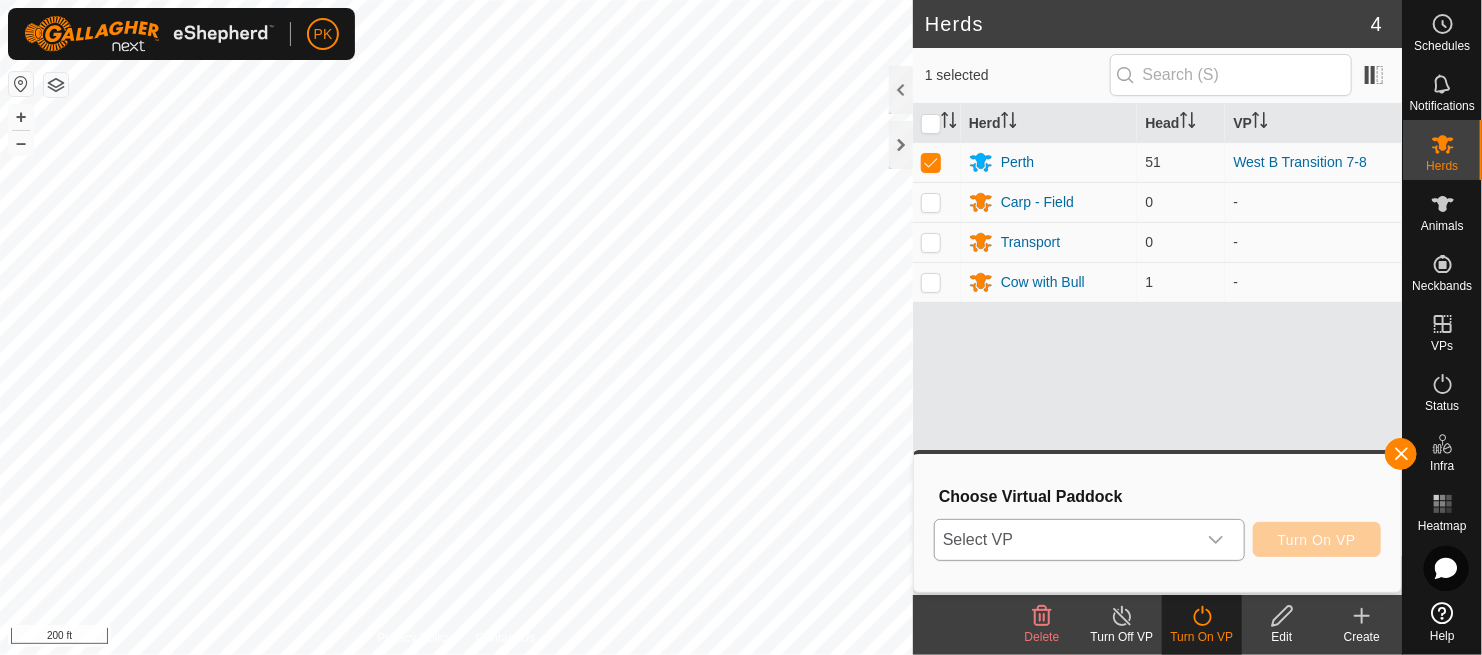 click 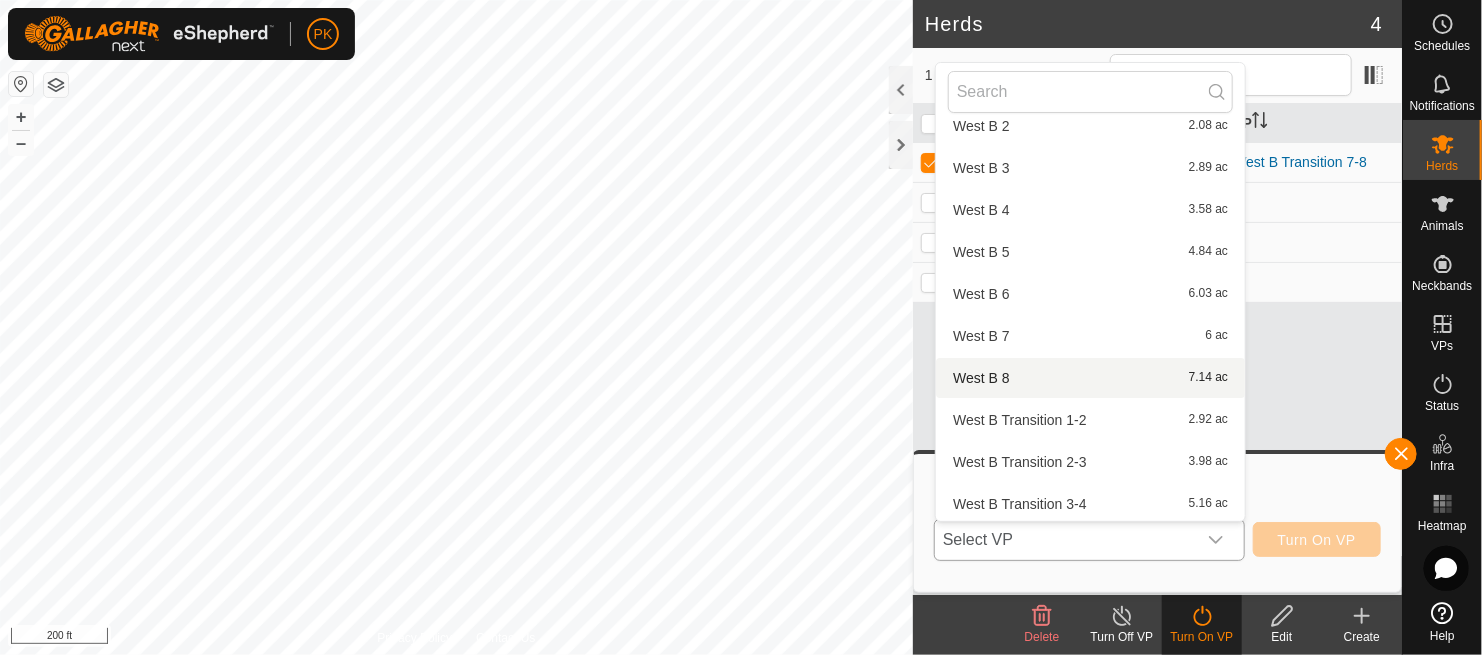 scroll, scrollTop: 104, scrollLeft: 0, axis: vertical 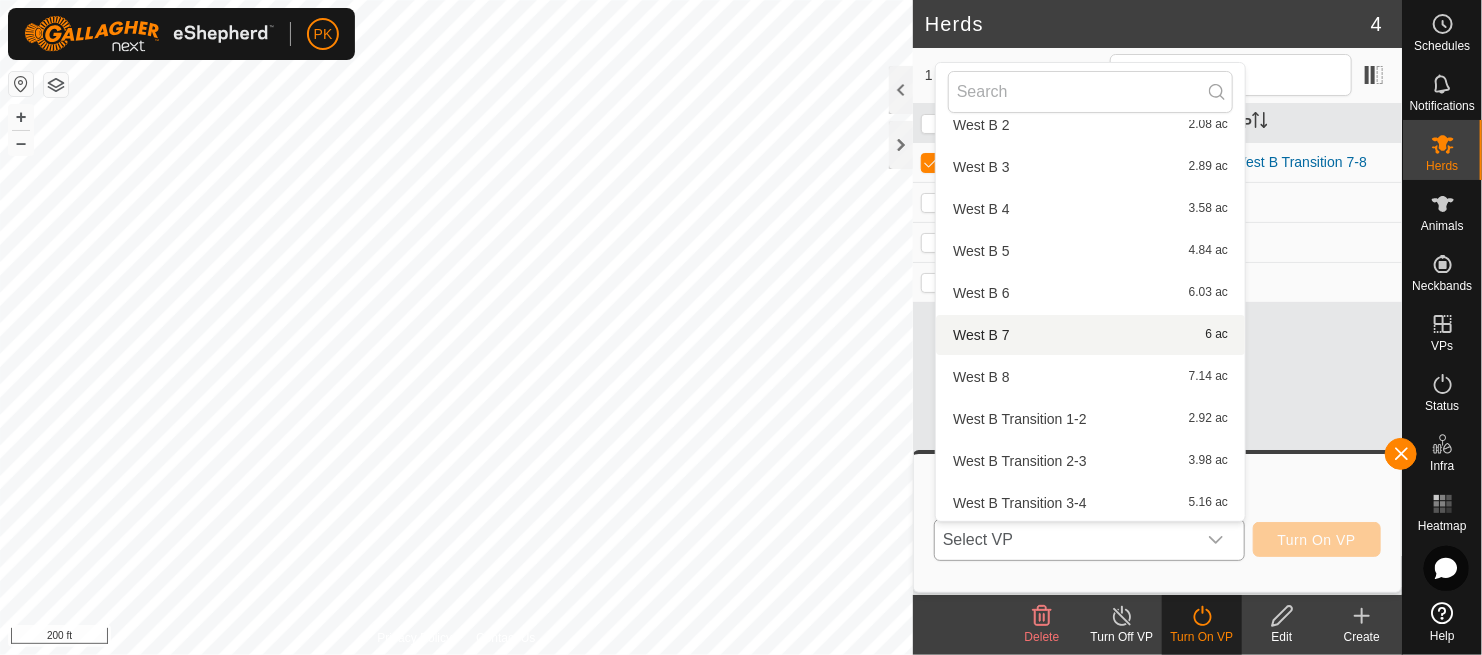 click on "West B 7  6 ac" at bounding box center (1090, 335) 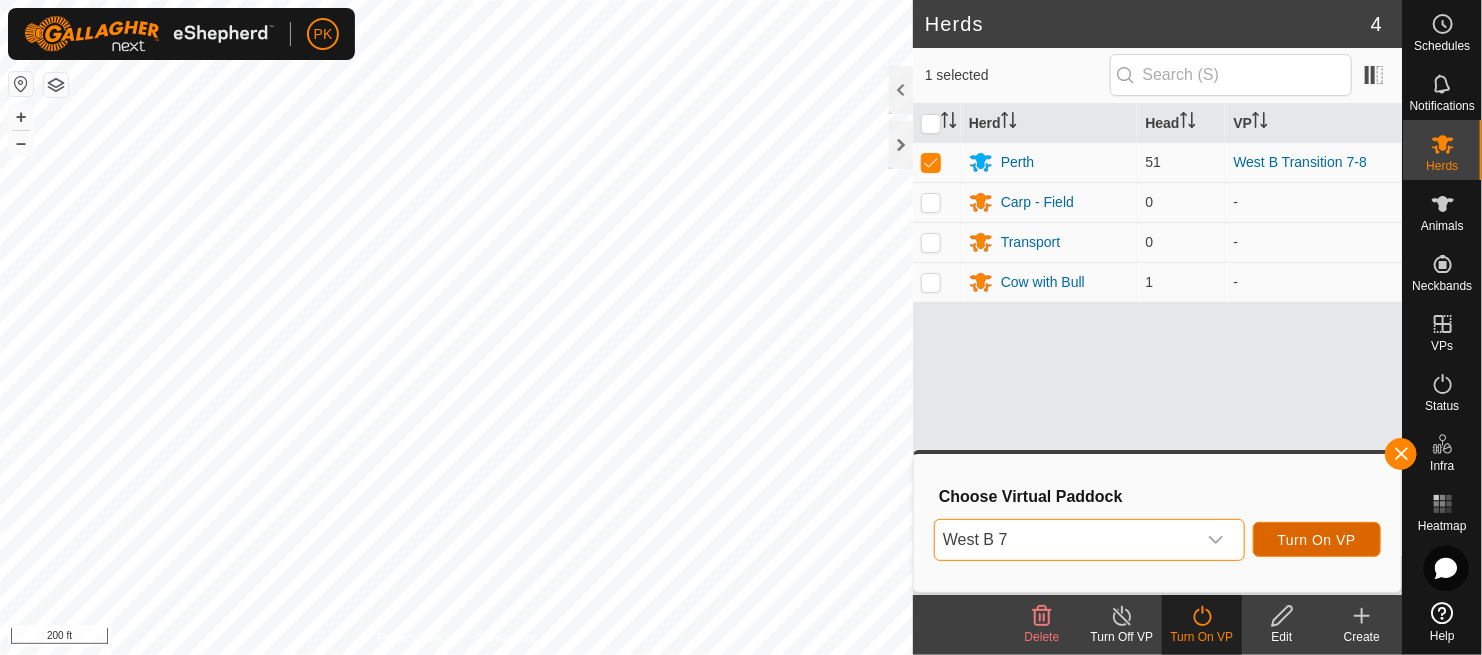 click on "Turn On VP" at bounding box center (1317, 540) 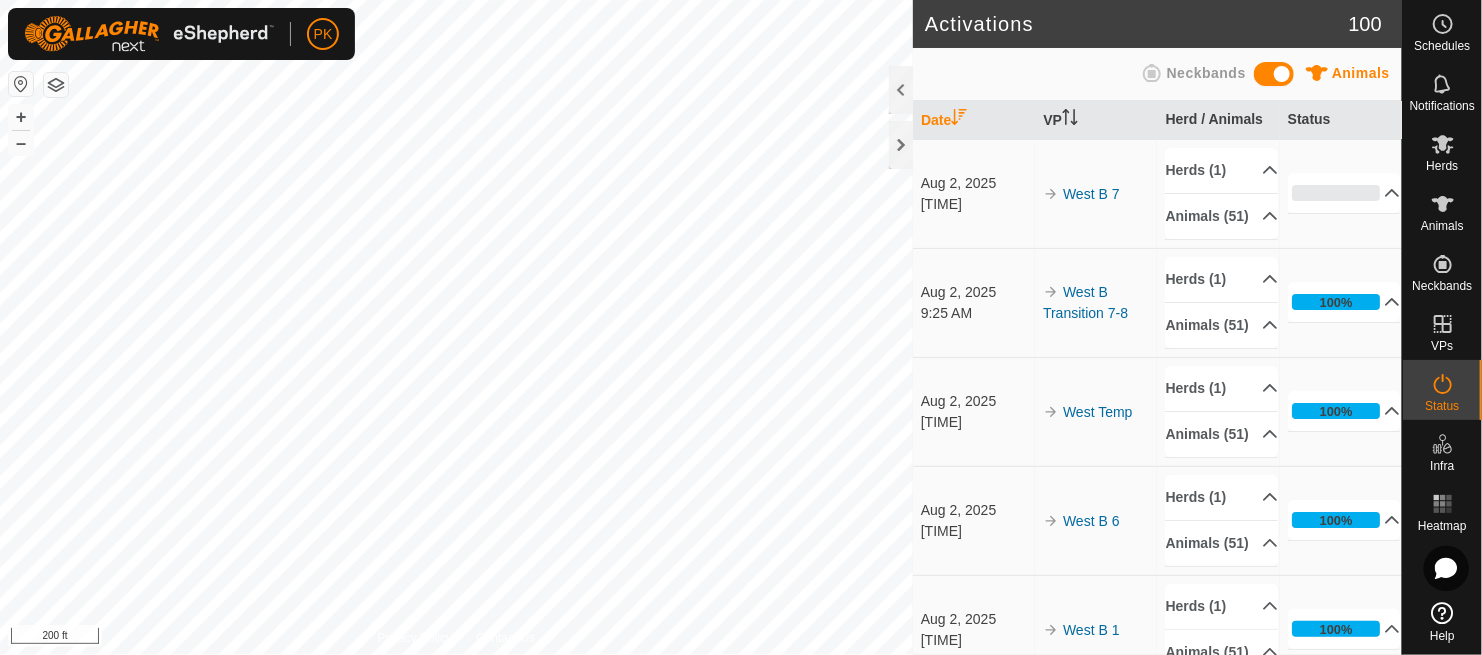 scroll, scrollTop: 0, scrollLeft: 0, axis: both 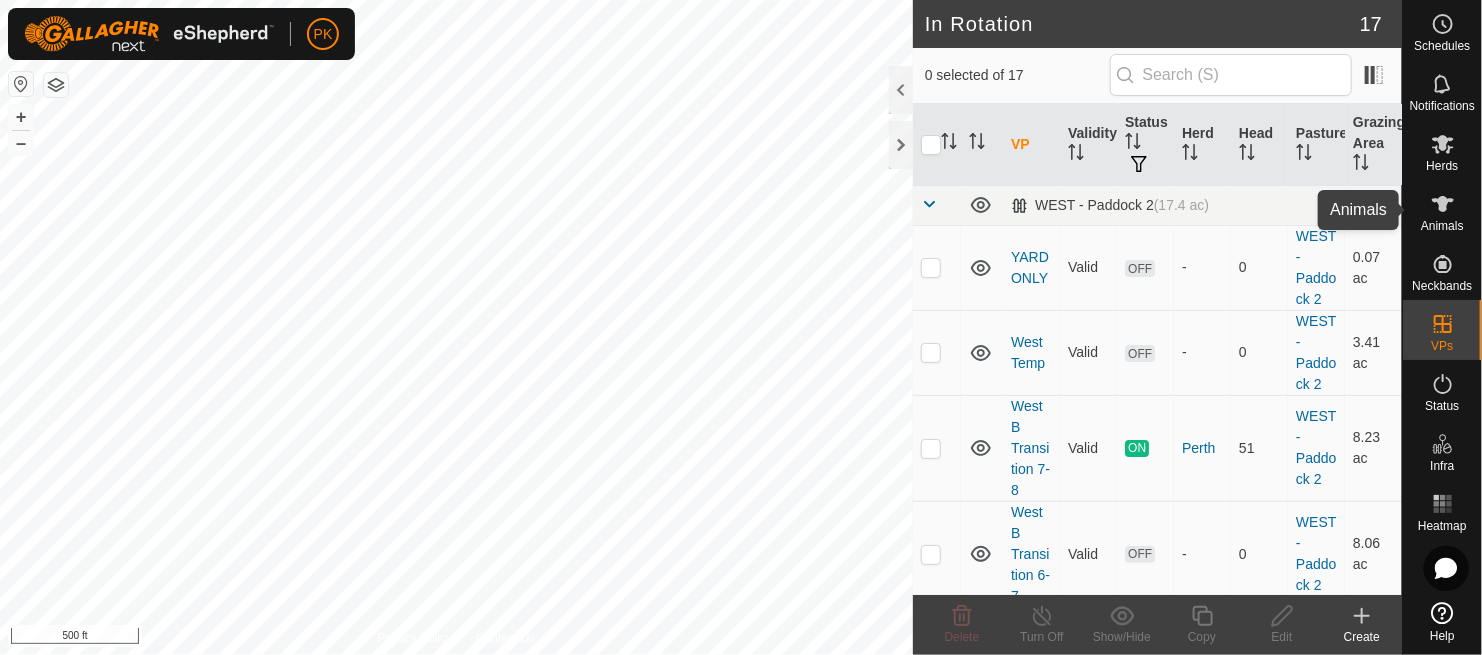 click on "Animals" at bounding box center (1442, 226) 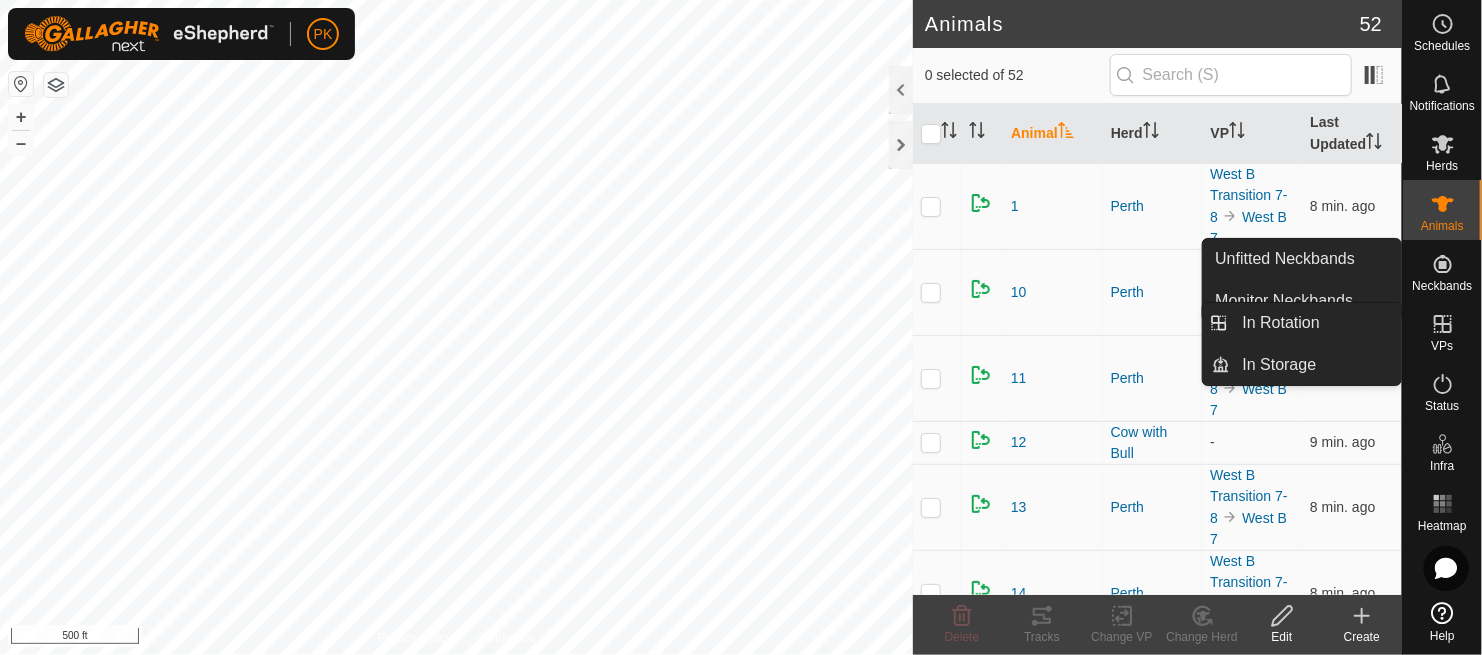 click 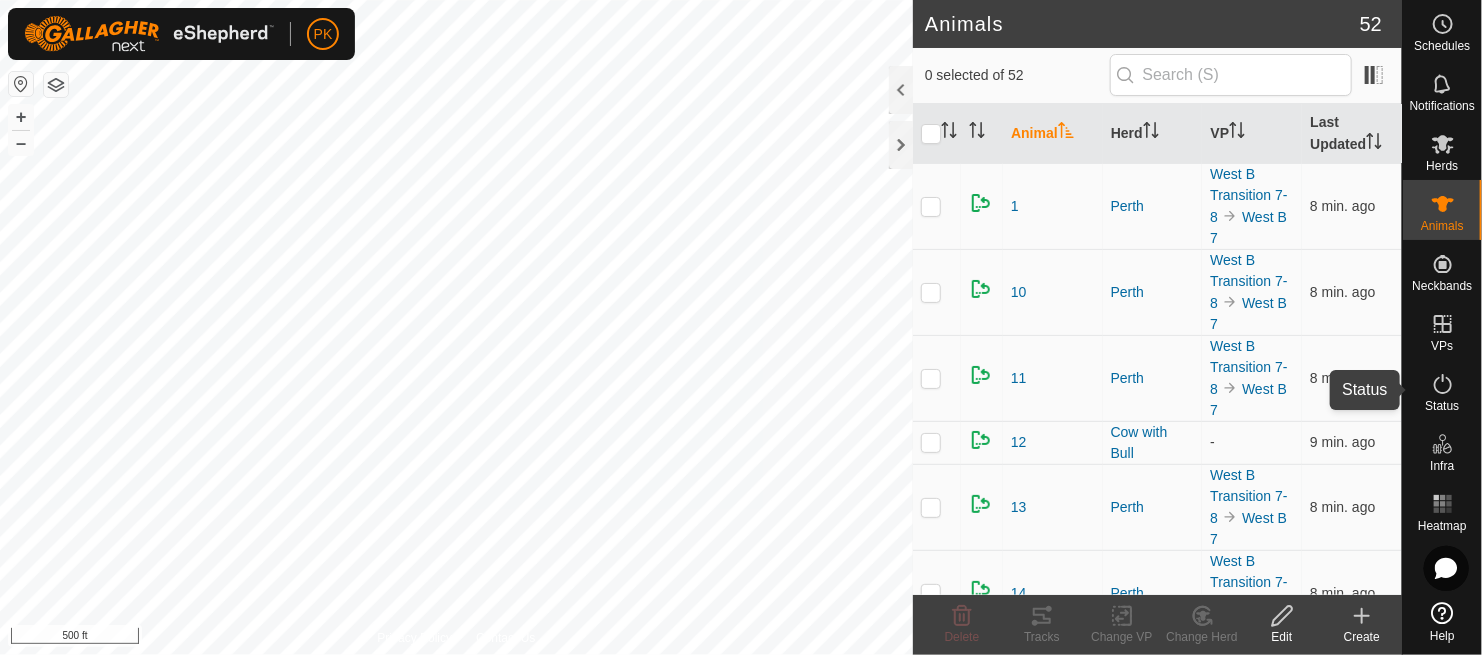 click 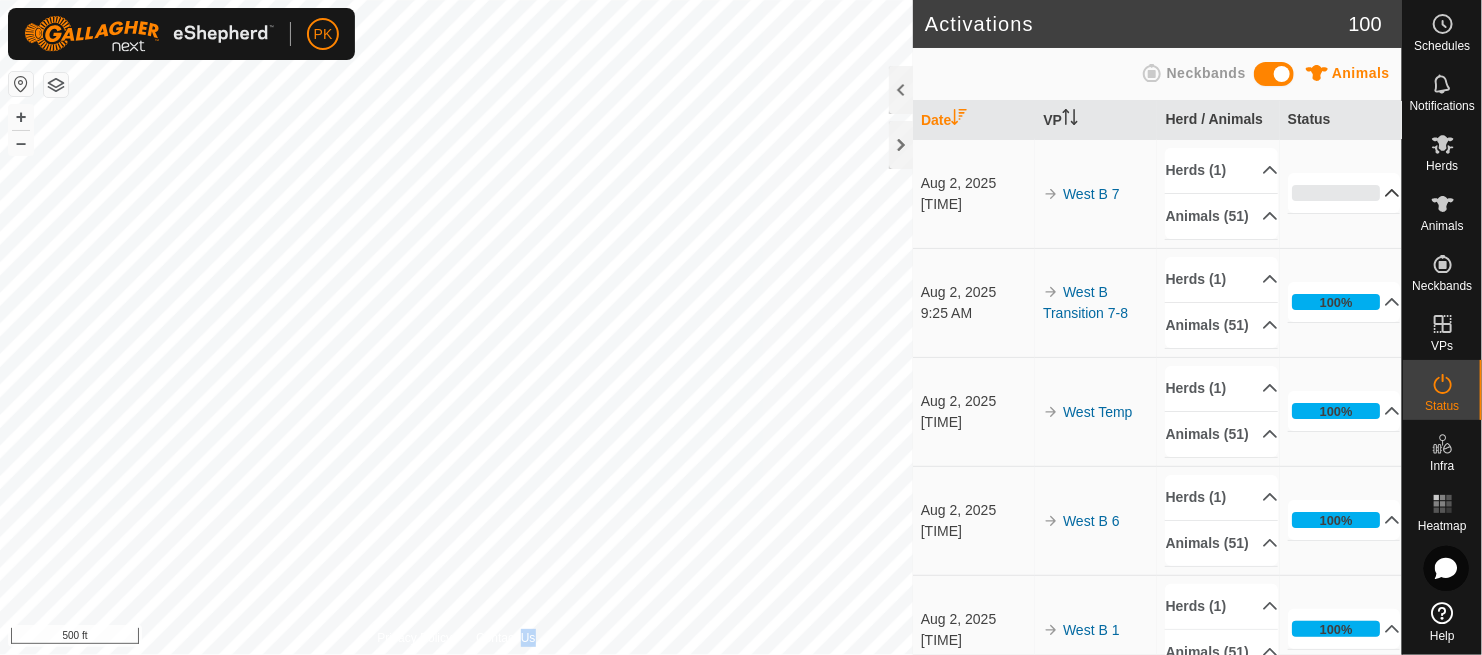 click on "0%" at bounding box center (1344, 193) 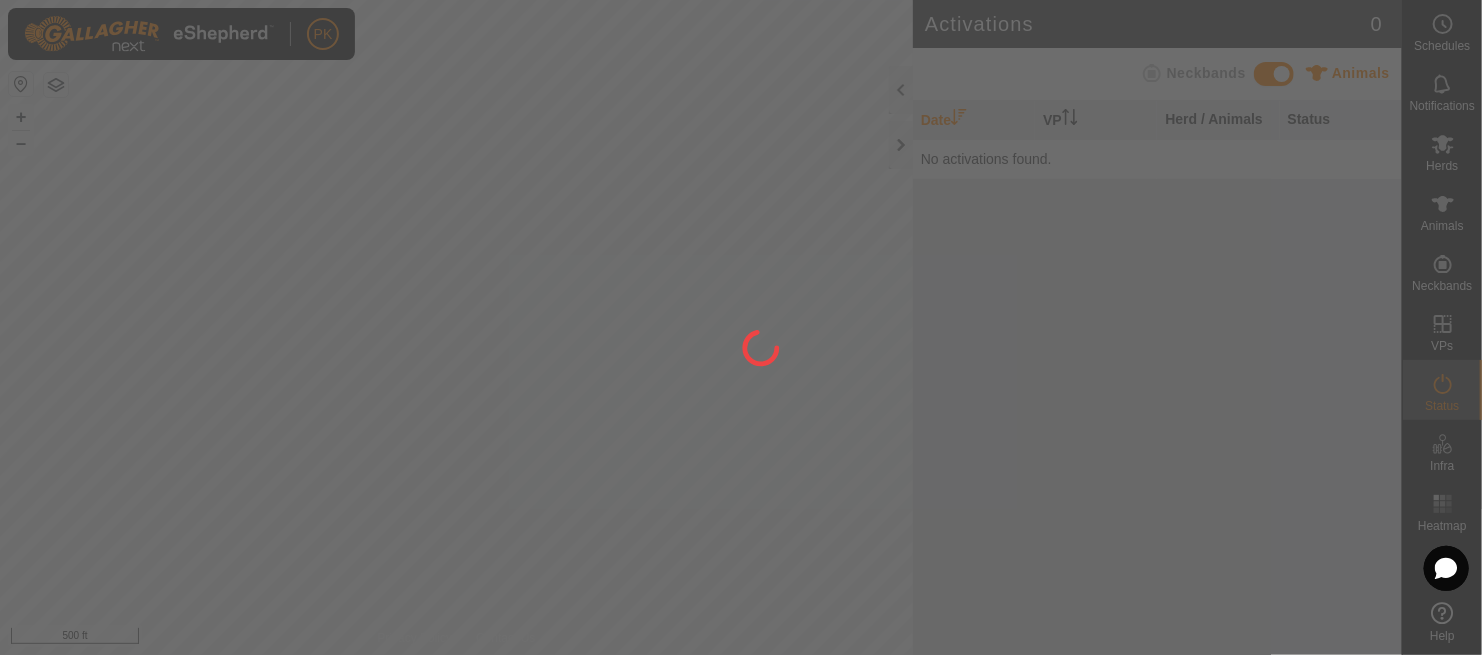 scroll, scrollTop: 0, scrollLeft: 0, axis: both 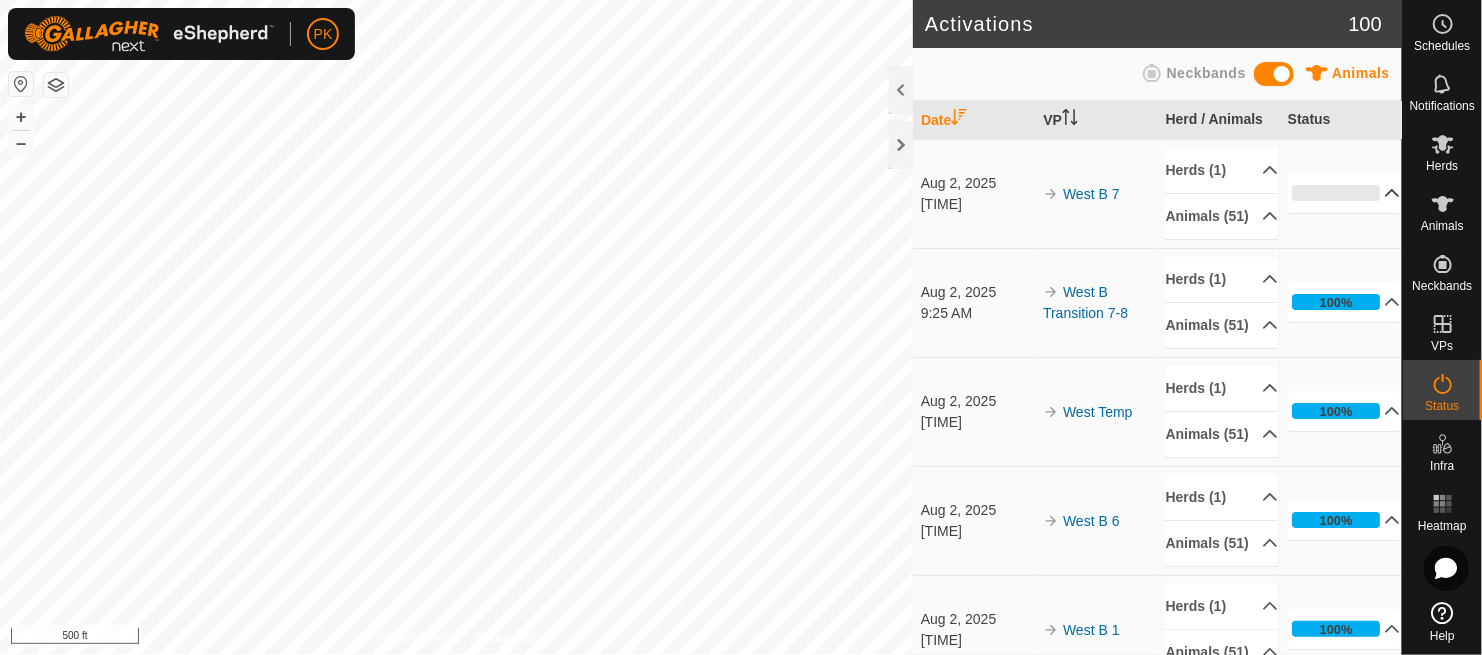 drag, startPoint x: 1363, startPoint y: 203, endPoint x: 1372, endPoint y: 213, distance: 13.453624 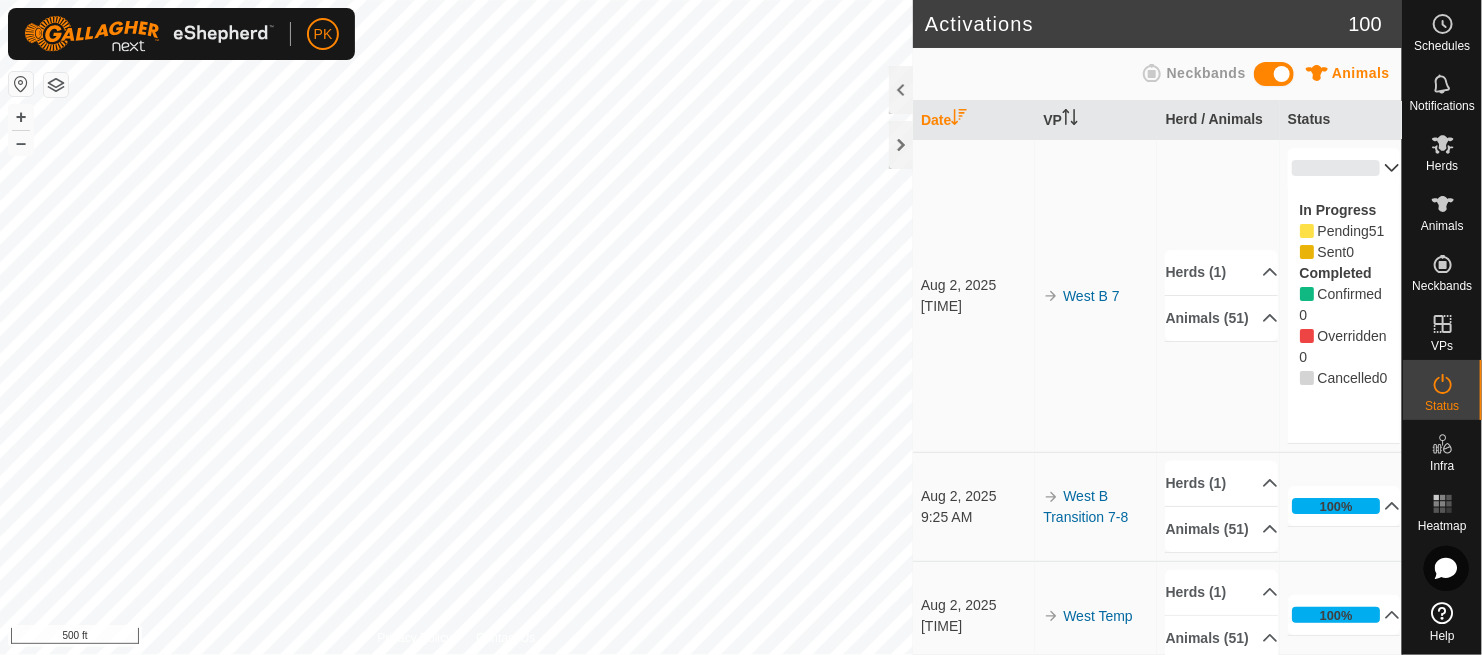 click on "0% In Progress Pending  51  Sent   0  Completed Confirmed   0  Overridden  0  Cancelled   0" at bounding box center [1344, 296] 